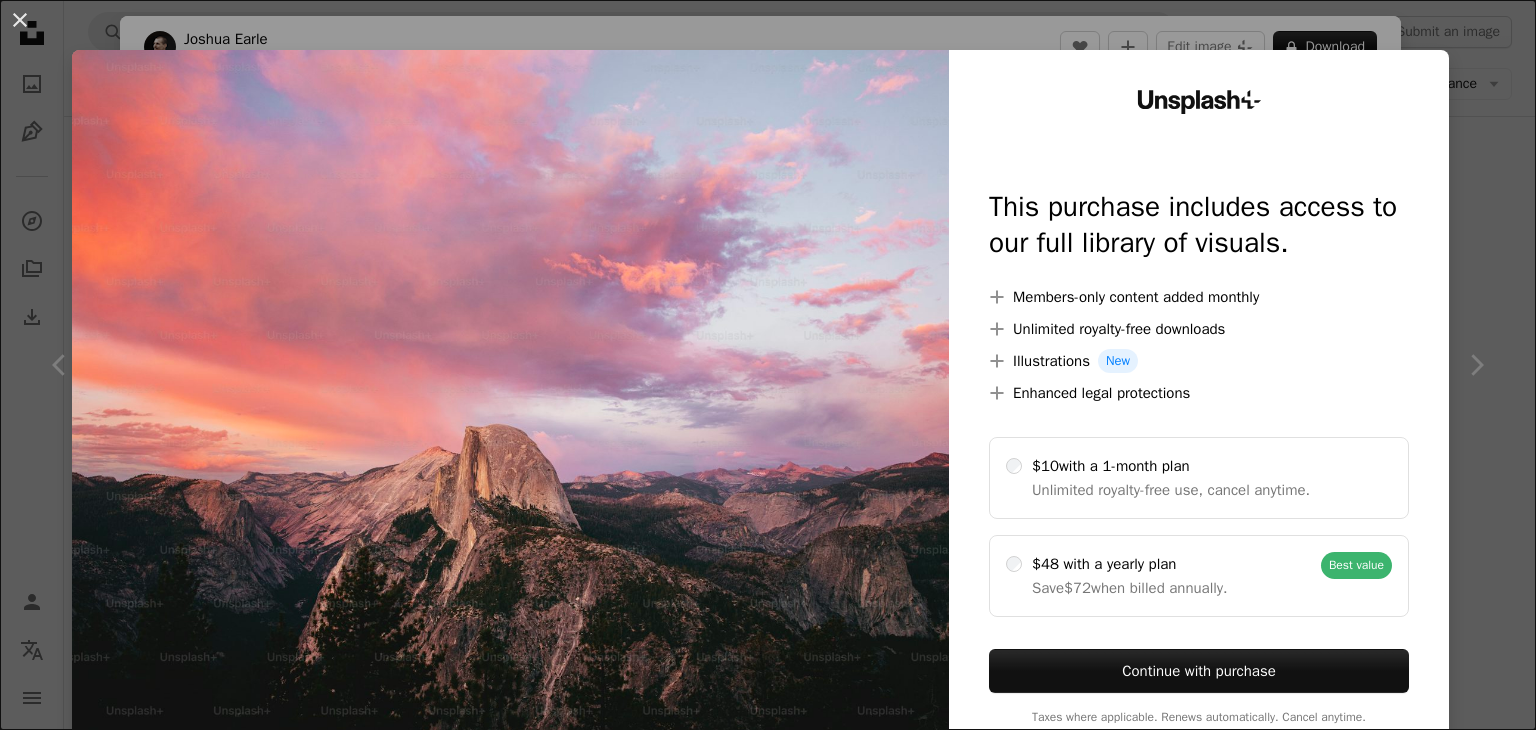 scroll, scrollTop: 3192, scrollLeft: 0, axis: vertical 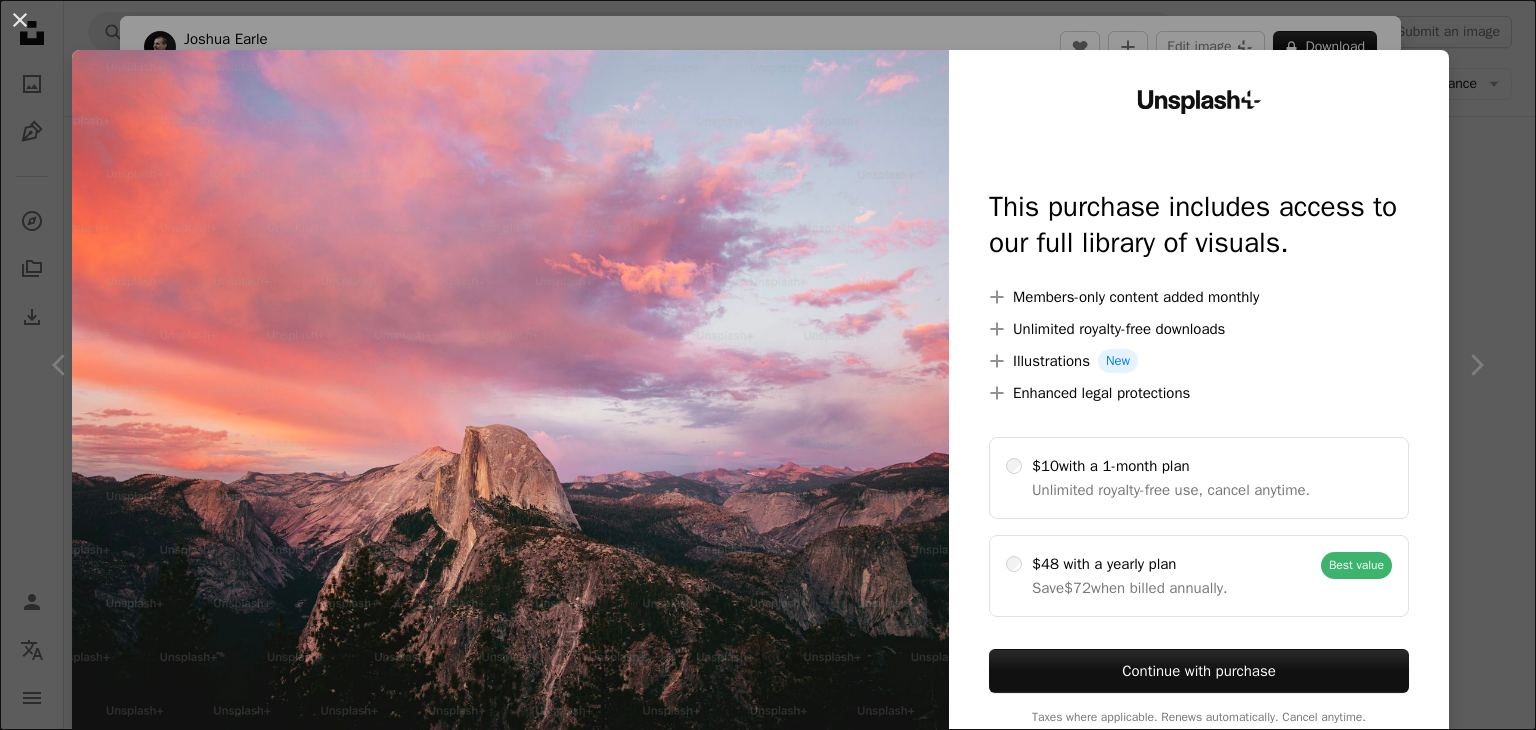 click on "An X shape Unsplash+ This purchase includes access to our full library of visuals. A plus sign Members-only content added monthly A plus sign Unlimited royalty-free downloads A plus sign Illustrations  New A plus sign Enhanced legal protections $10  with a 1-month plan Unlimited royalty-free use, cancel anytime. $48   with a yearly plan Save  $72  when billed annually. Best value Continue with purchase Taxes where applicable. Renews automatically. Cancel anytime." at bounding box center [768, 365] 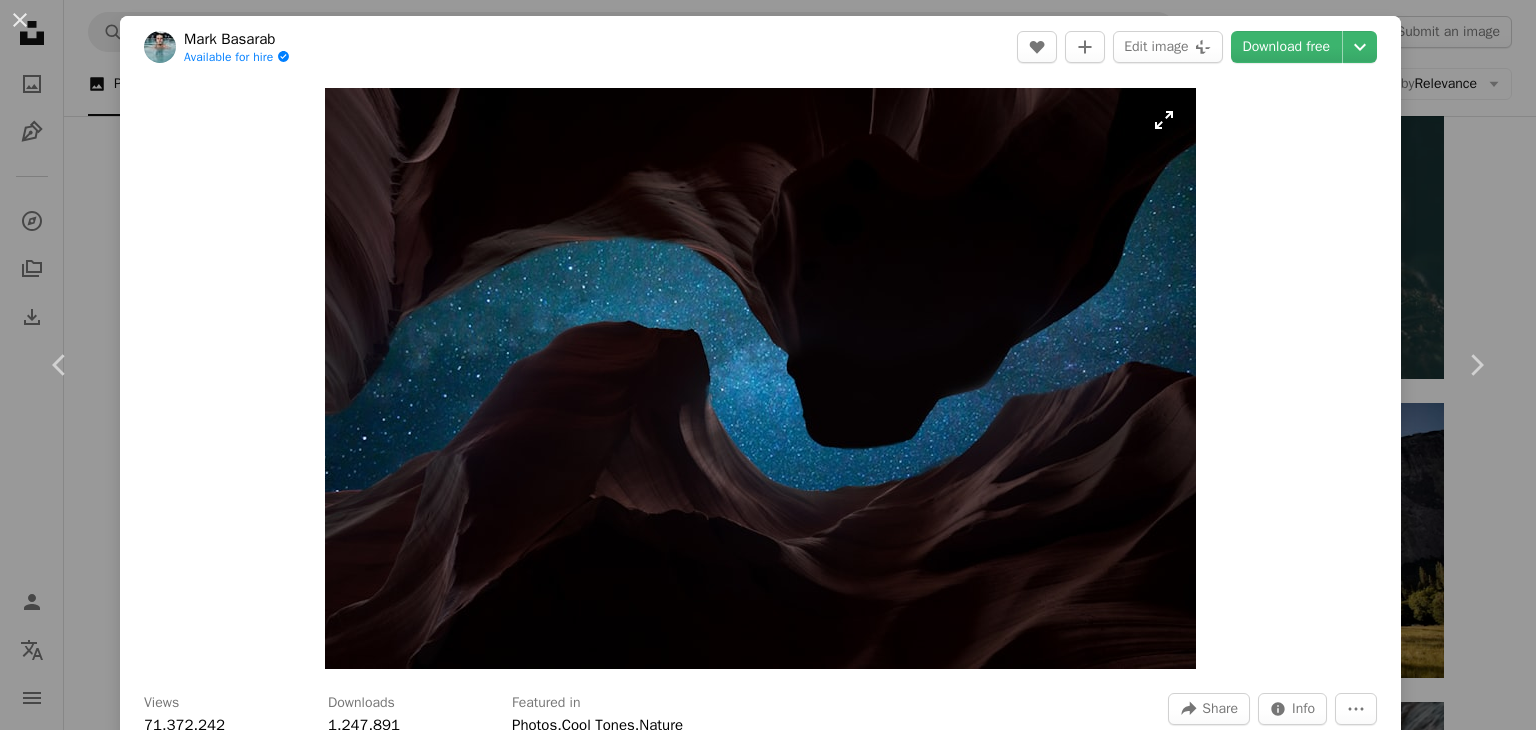 click at bounding box center (760, 378) 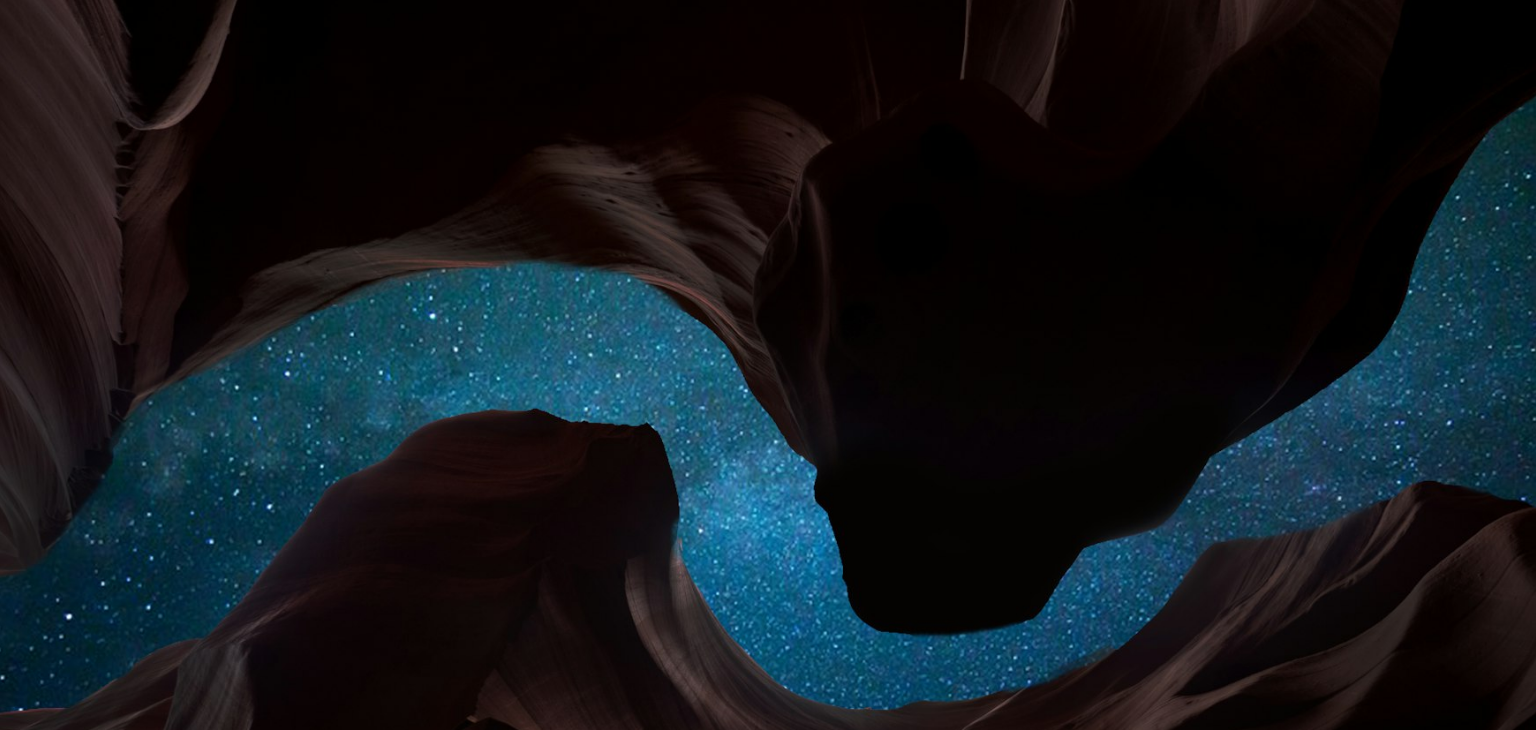 scroll, scrollTop: 136, scrollLeft: 0, axis: vertical 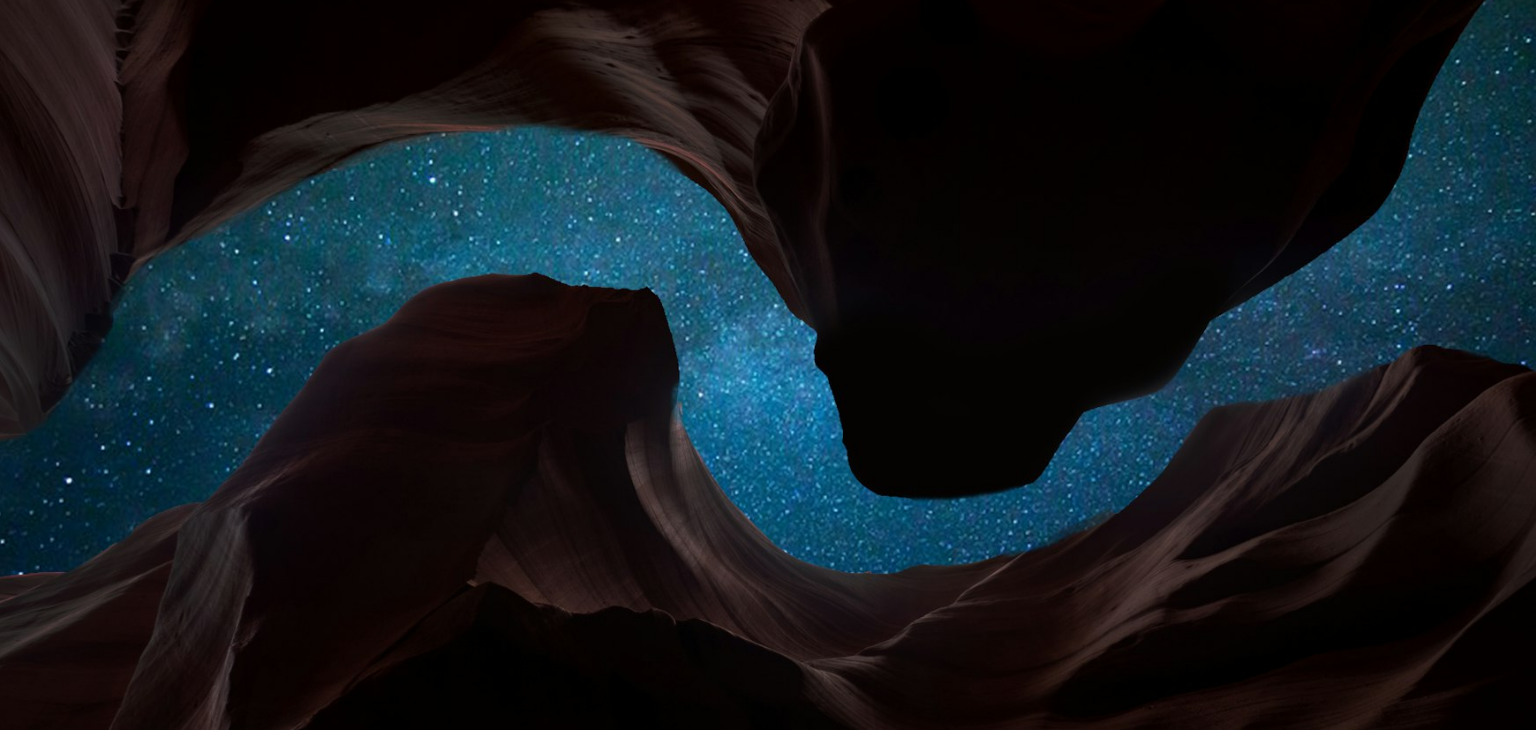 type 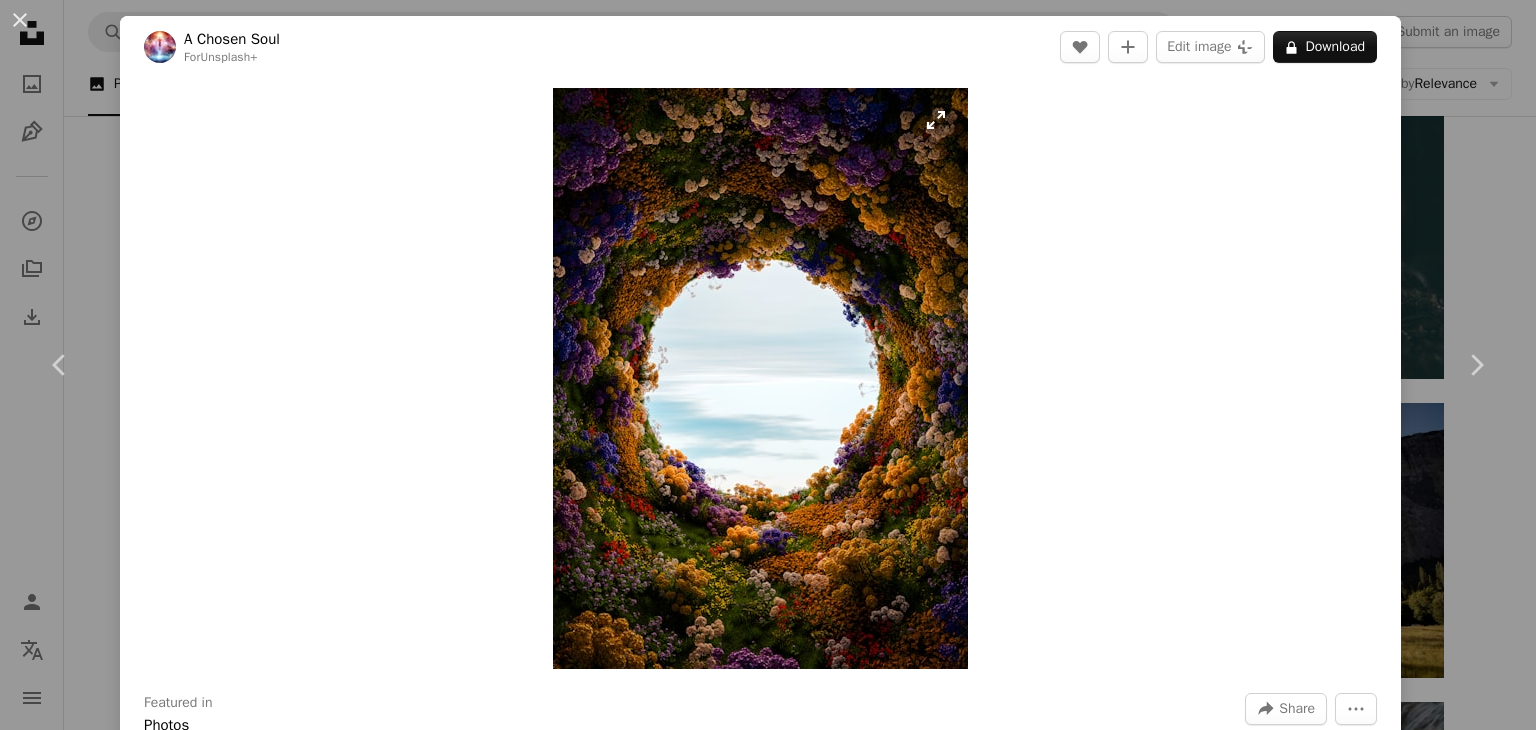 click at bounding box center [760, 378] 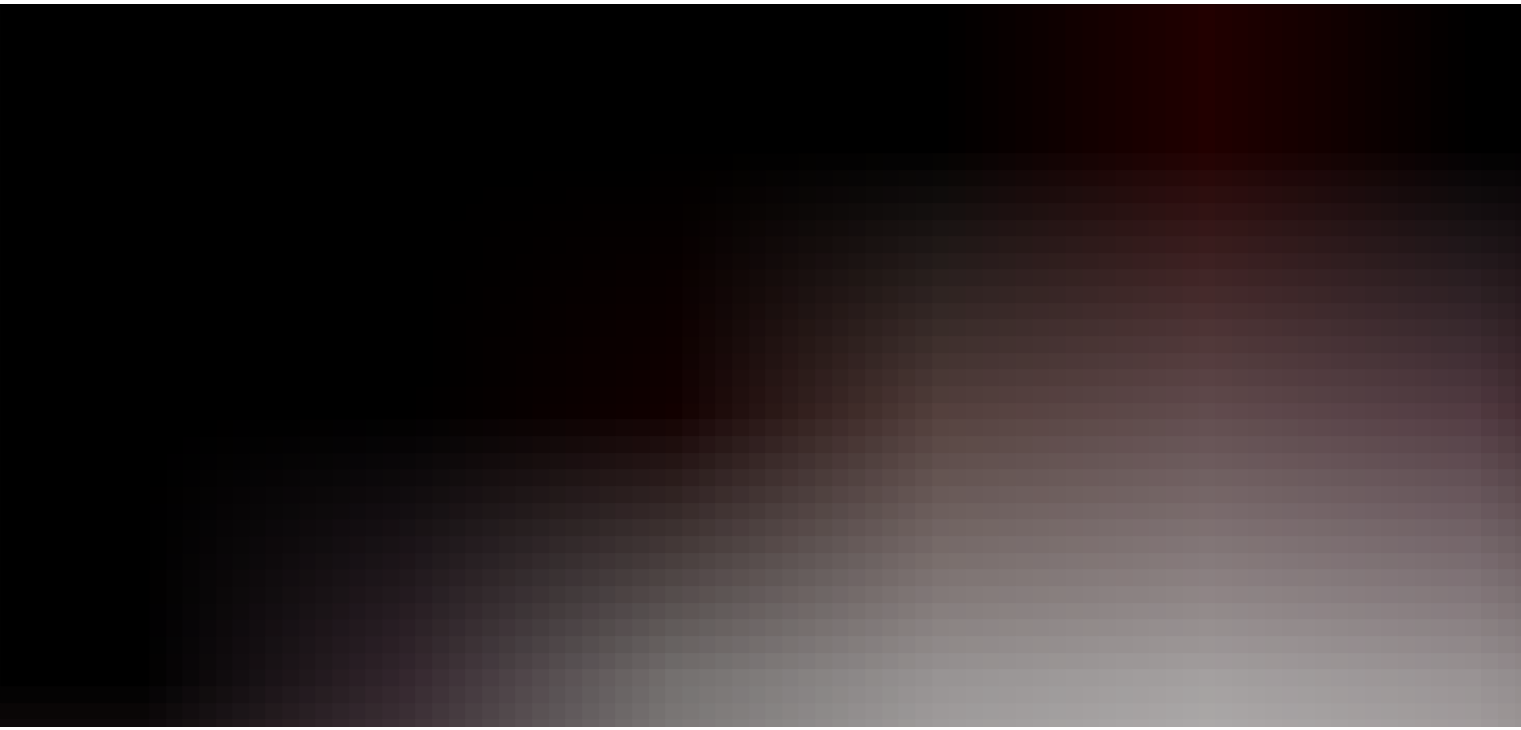 scroll, scrollTop: 690, scrollLeft: 0, axis: vertical 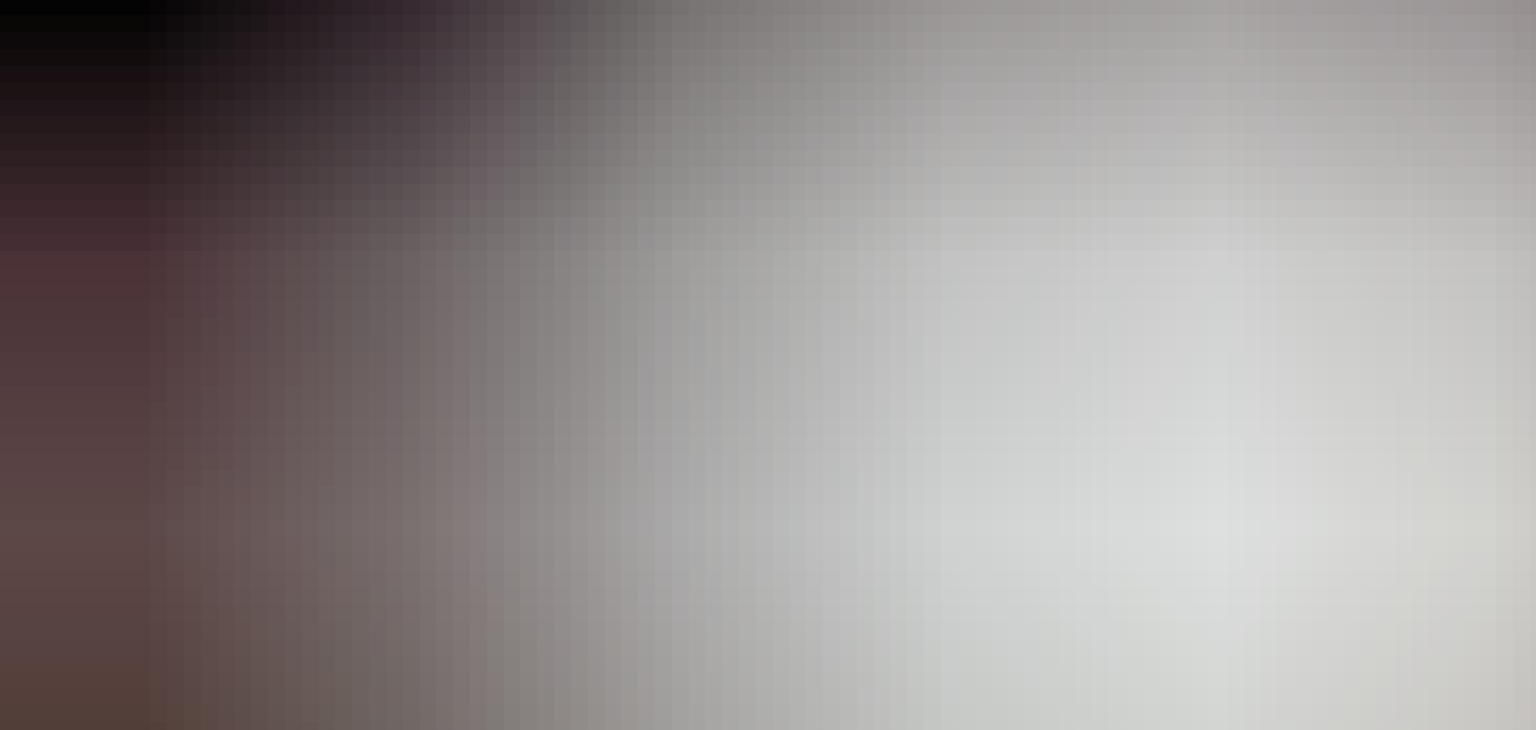 type 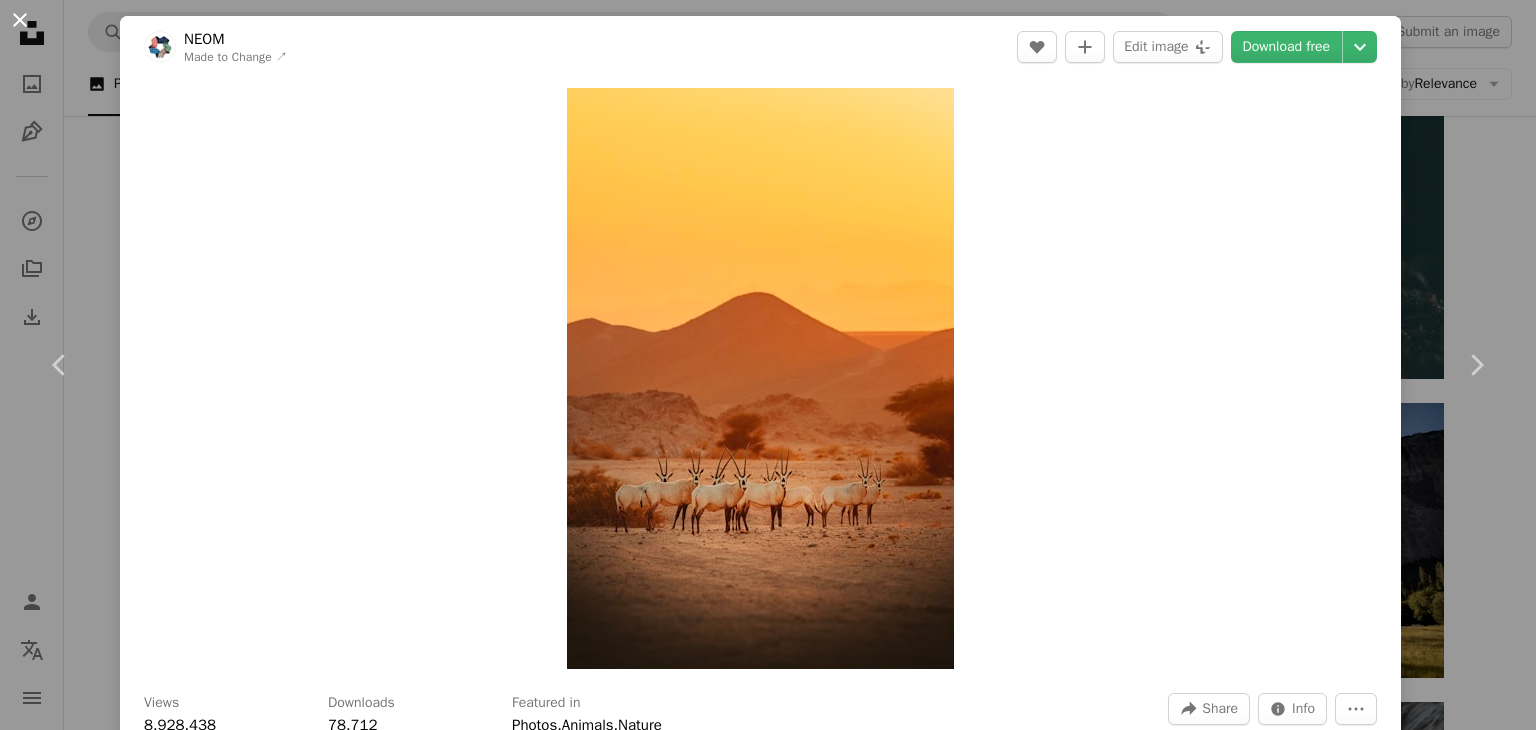 click on "An X shape" at bounding box center (20, 20) 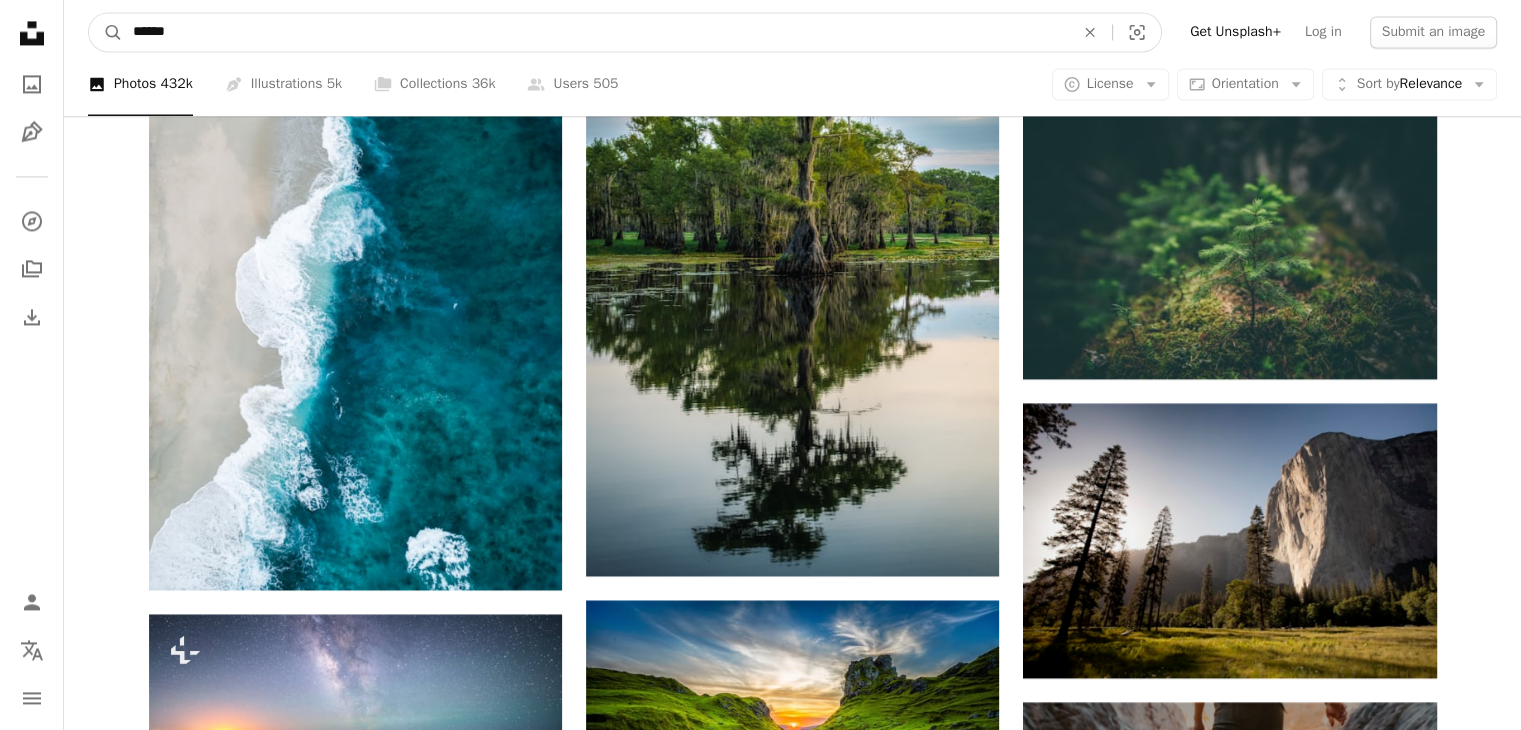 click on "******" at bounding box center (595, 32) 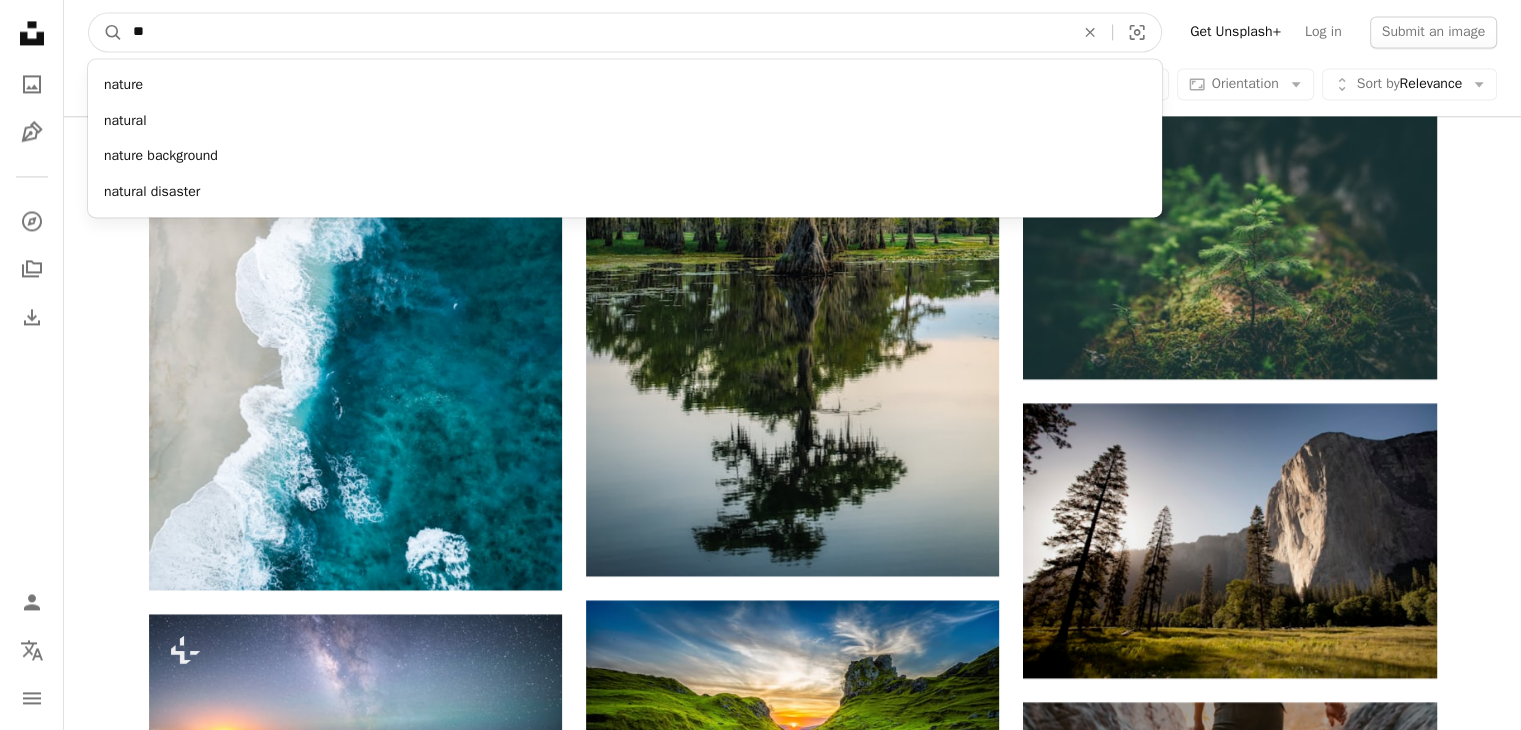 type on "*" 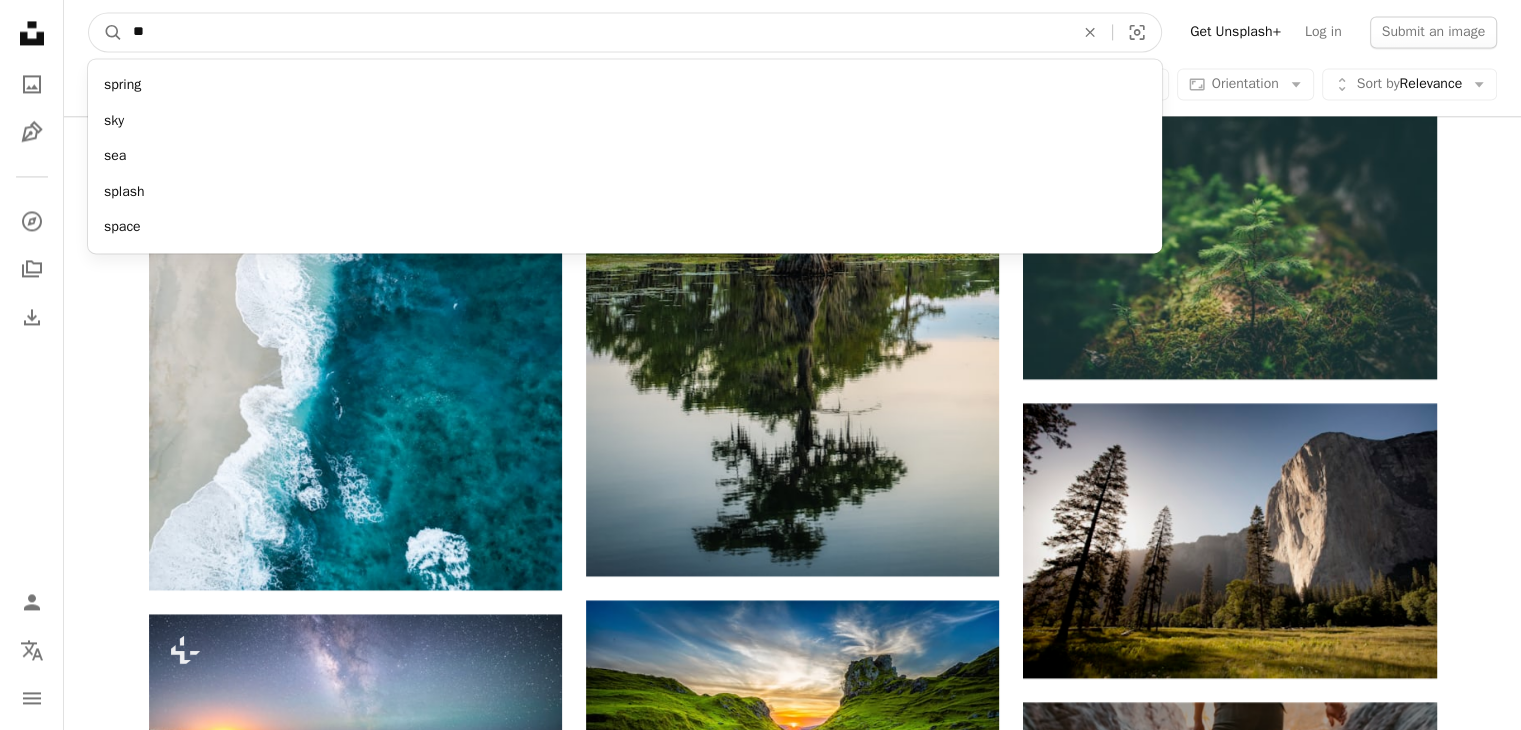type on "***" 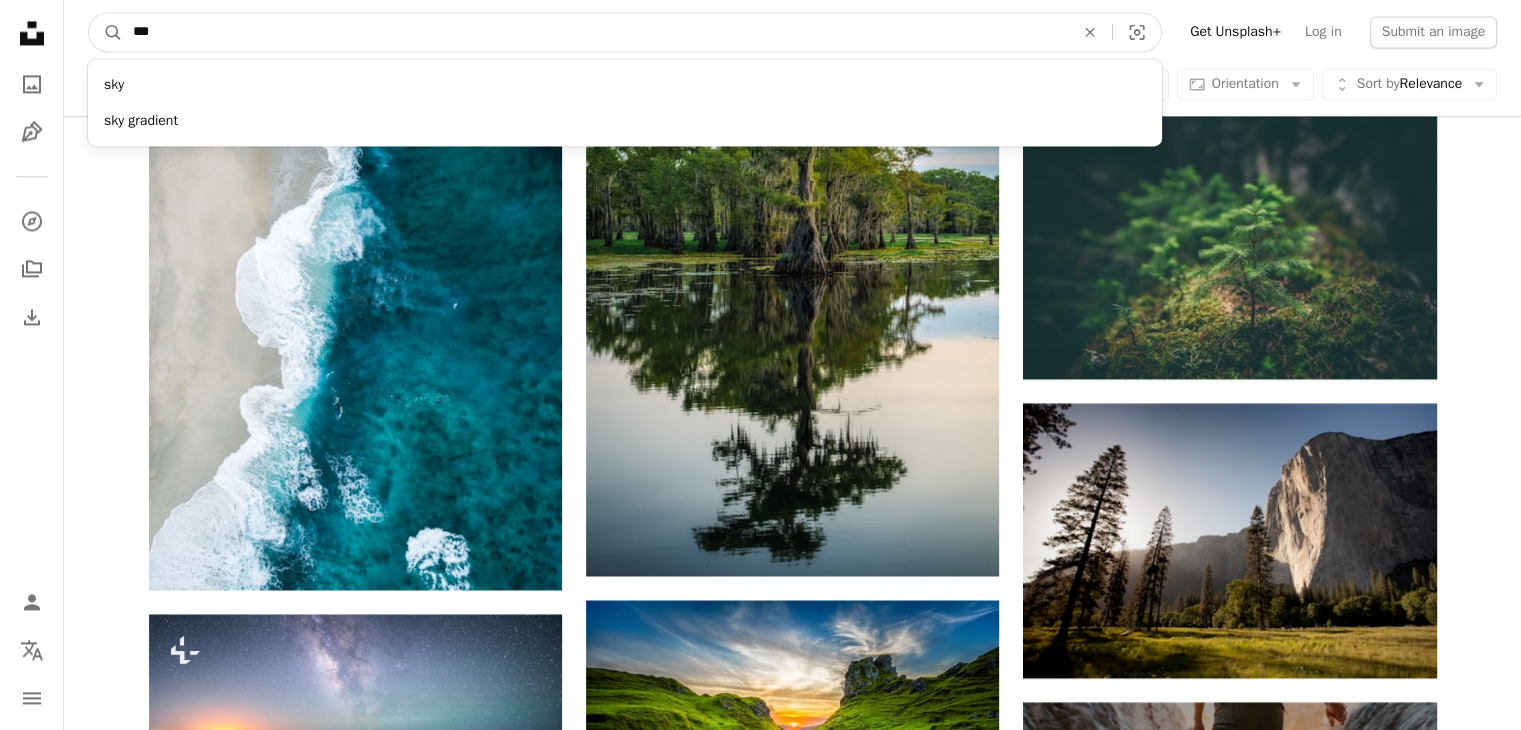 click on "A magnifying glass" at bounding box center (106, 32) 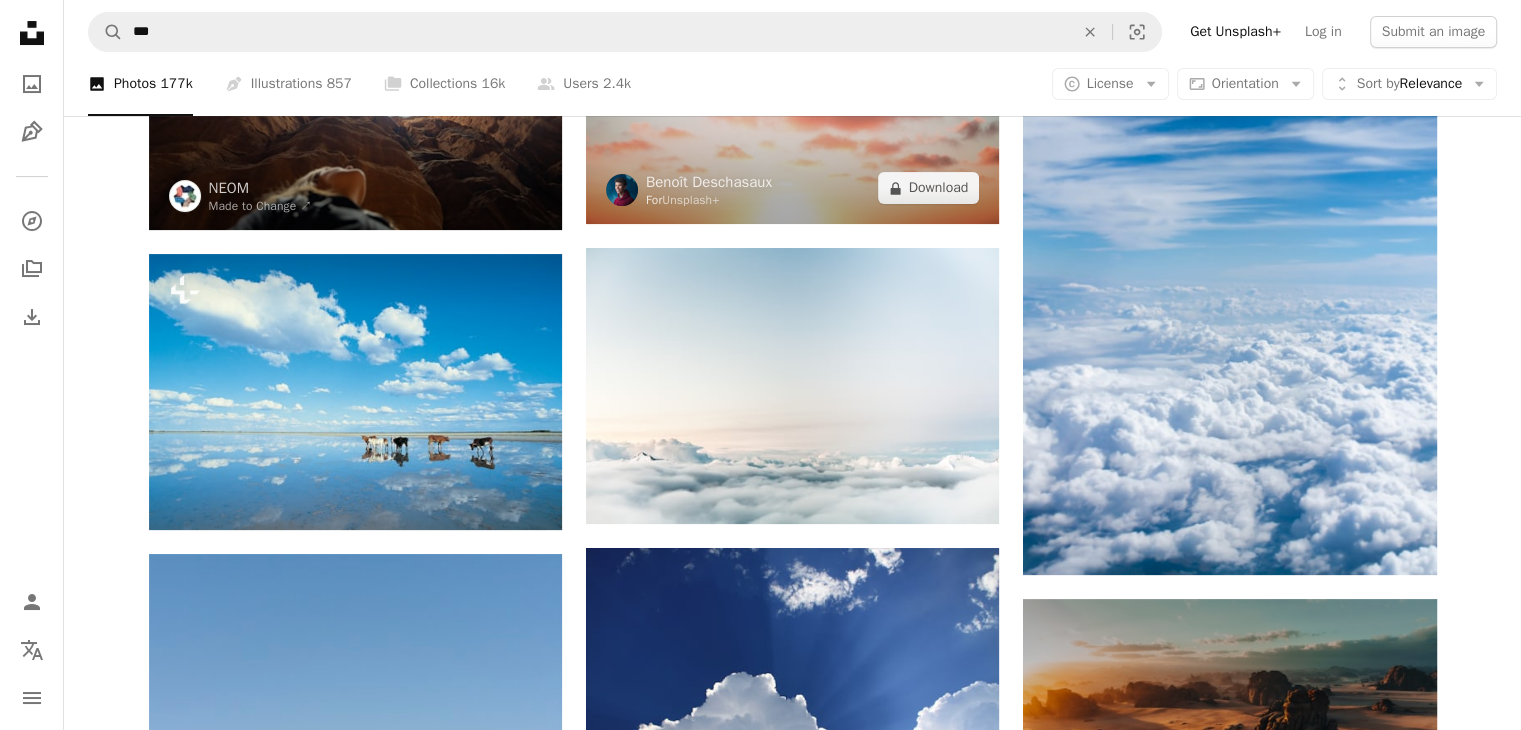 scroll, scrollTop: 320, scrollLeft: 0, axis: vertical 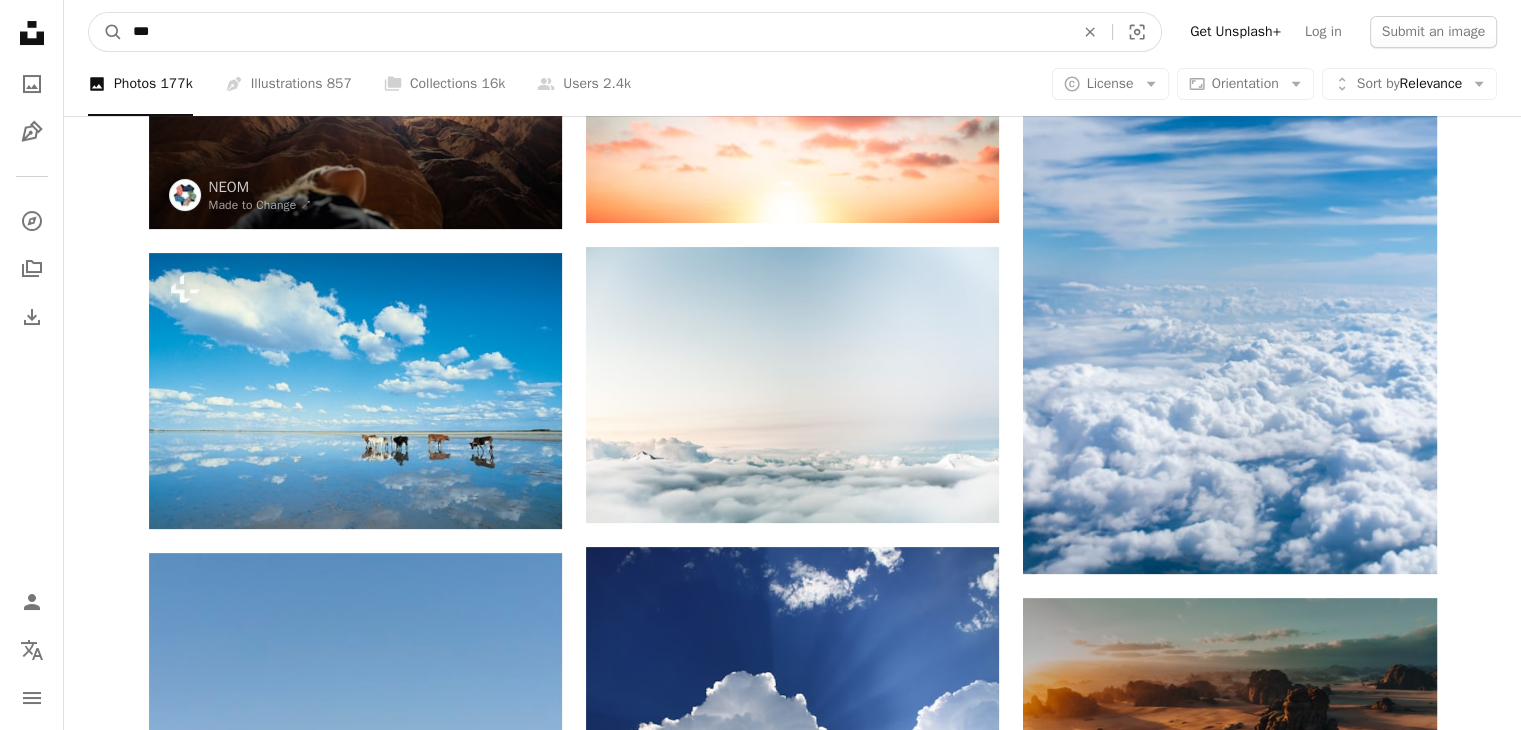 click on "***" at bounding box center [595, 32] 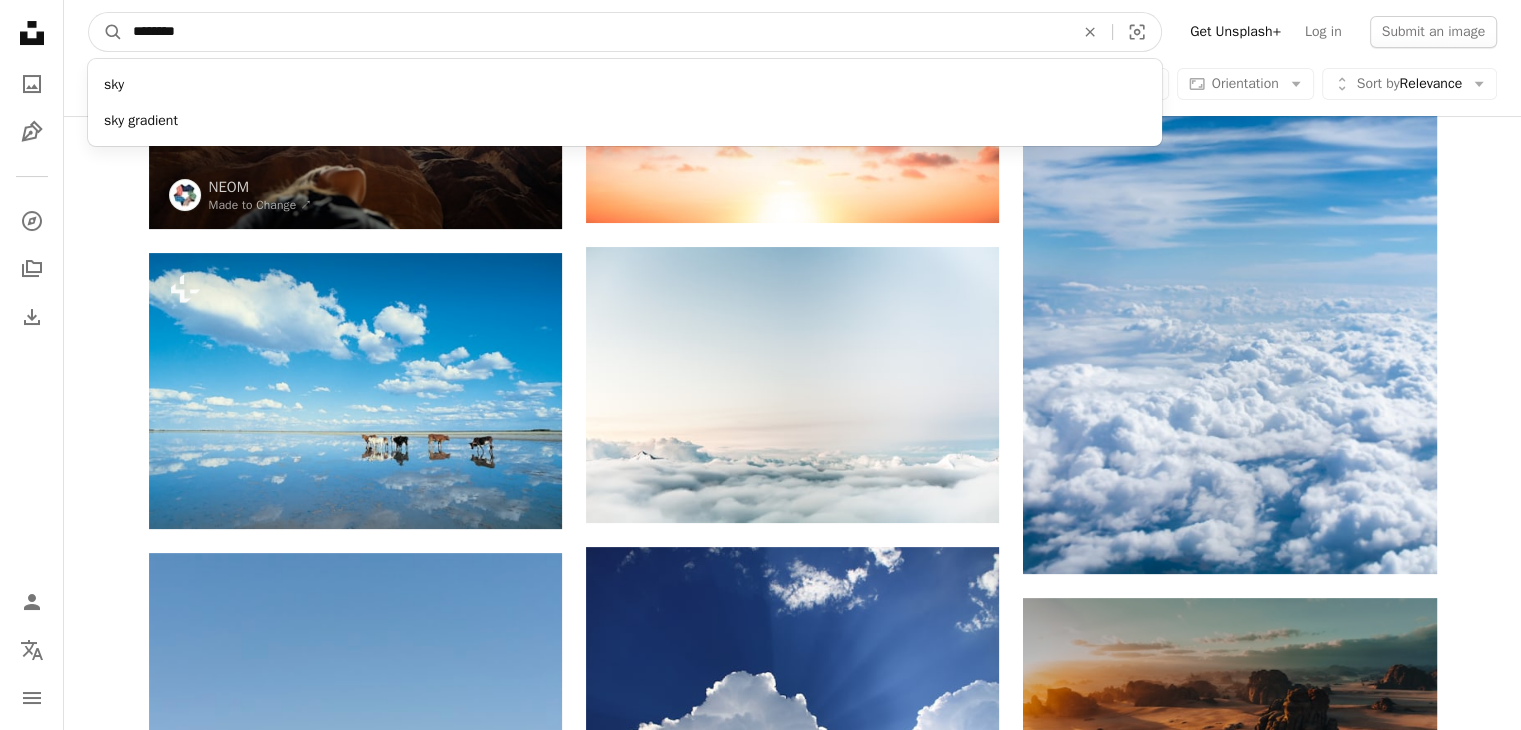 type on "*********" 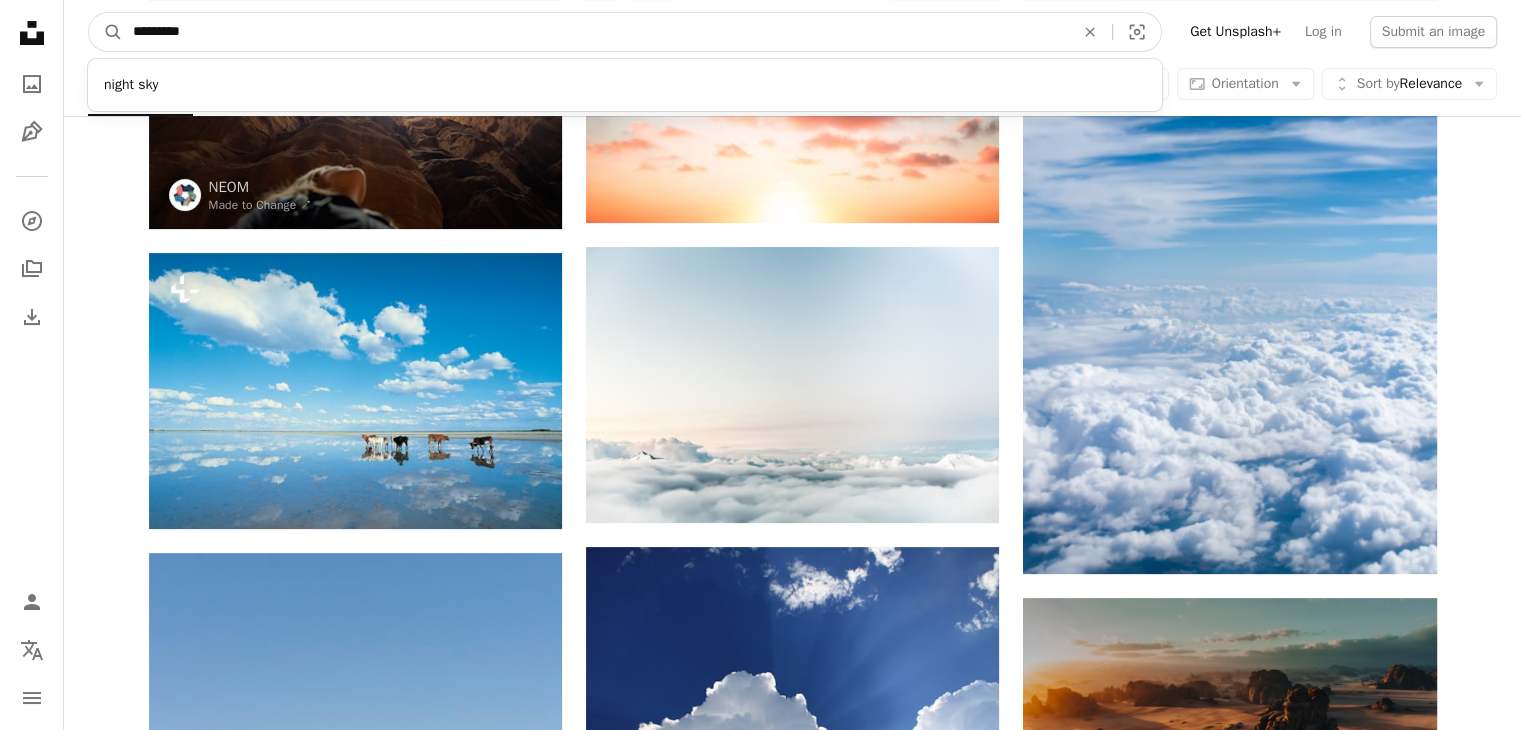 click on "A magnifying glass" at bounding box center (106, 32) 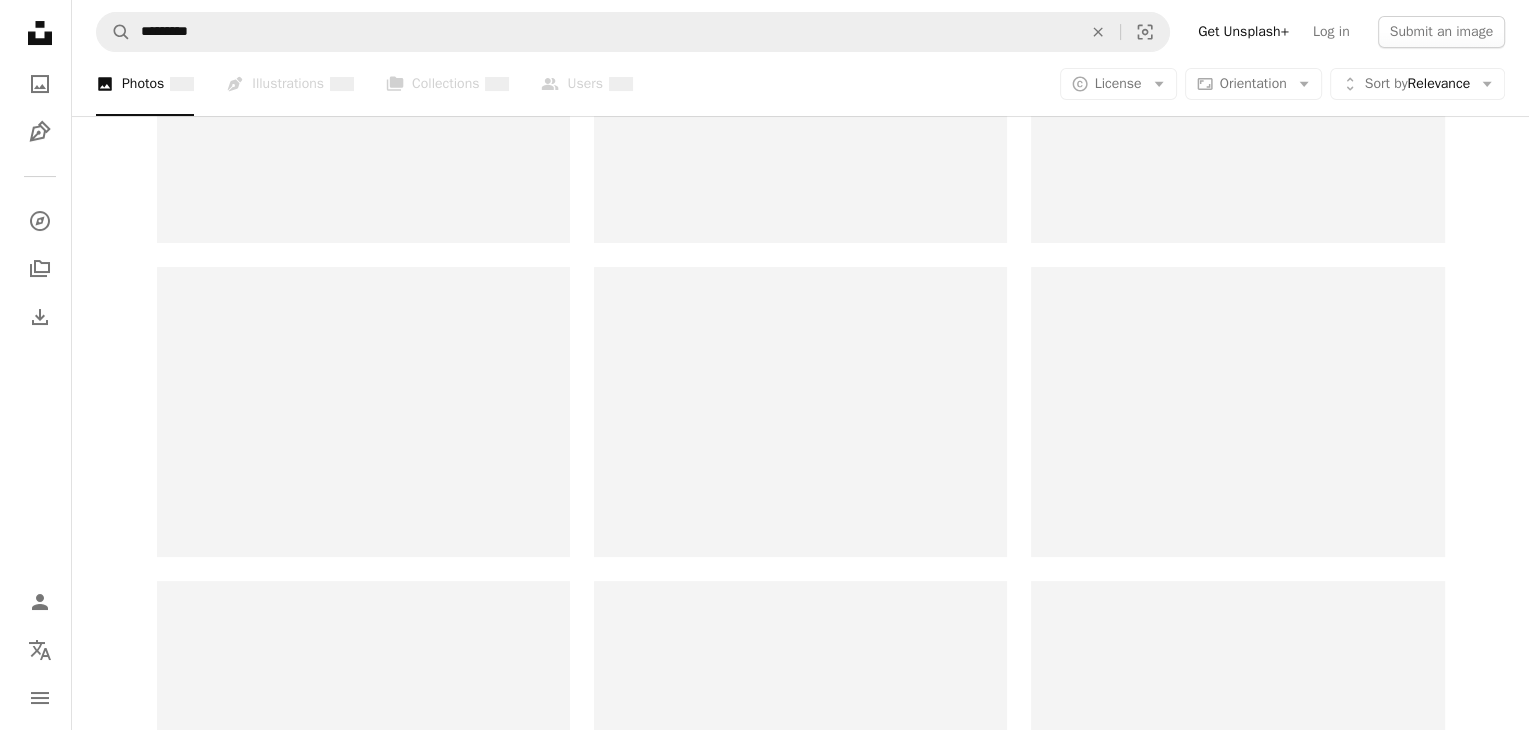 scroll, scrollTop: 0, scrollLeft: 0, axis: both 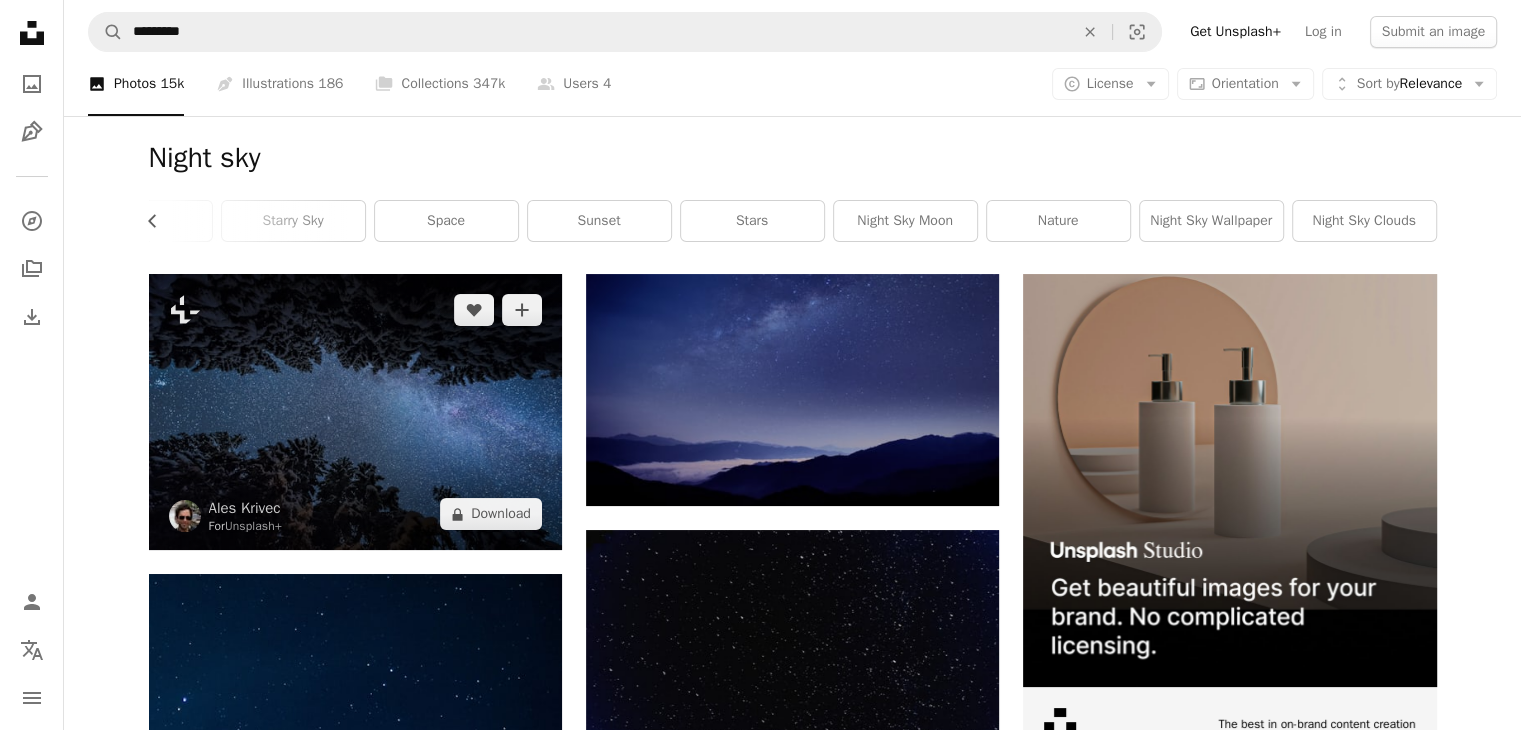 click at bounding box center [355, 412] 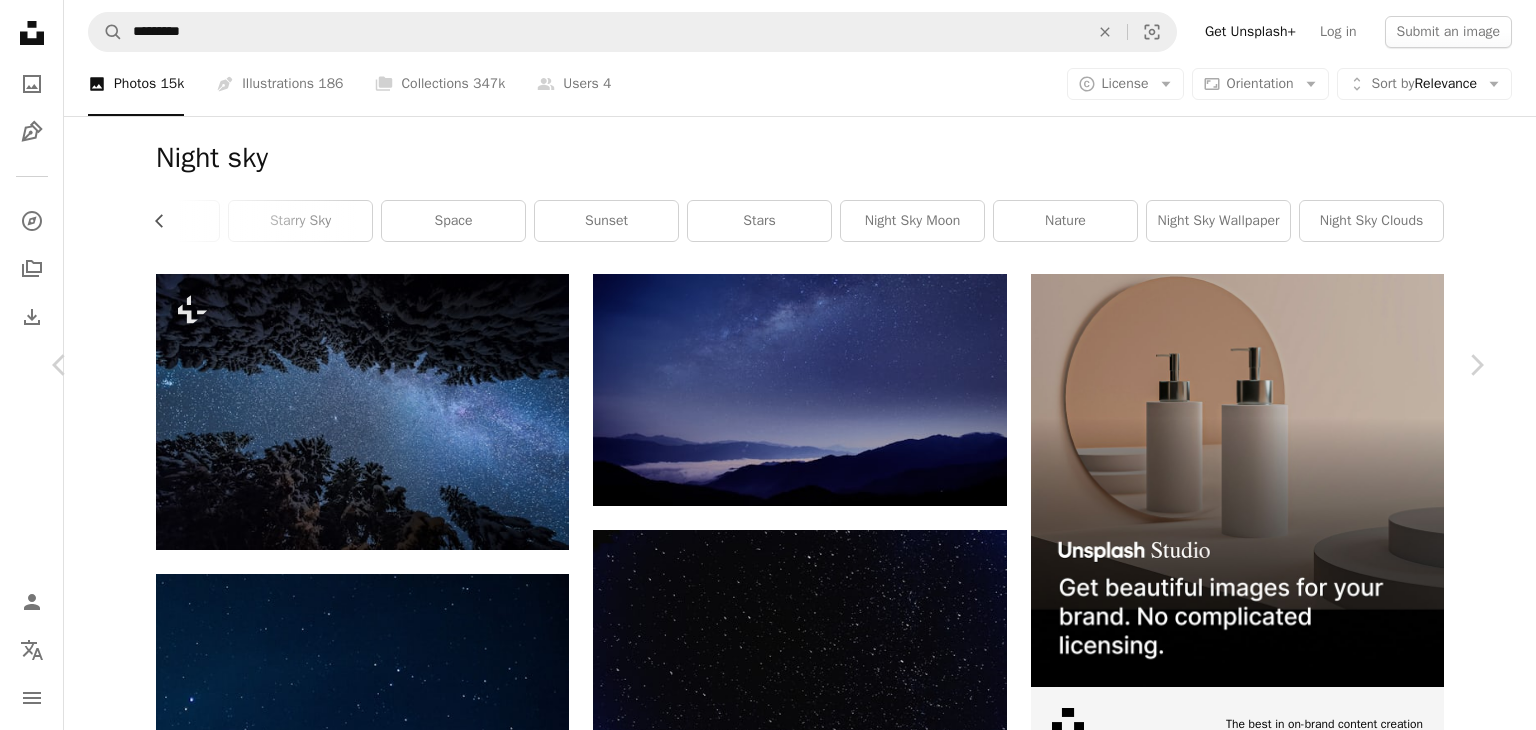 click at bounding box center (761, 4843) 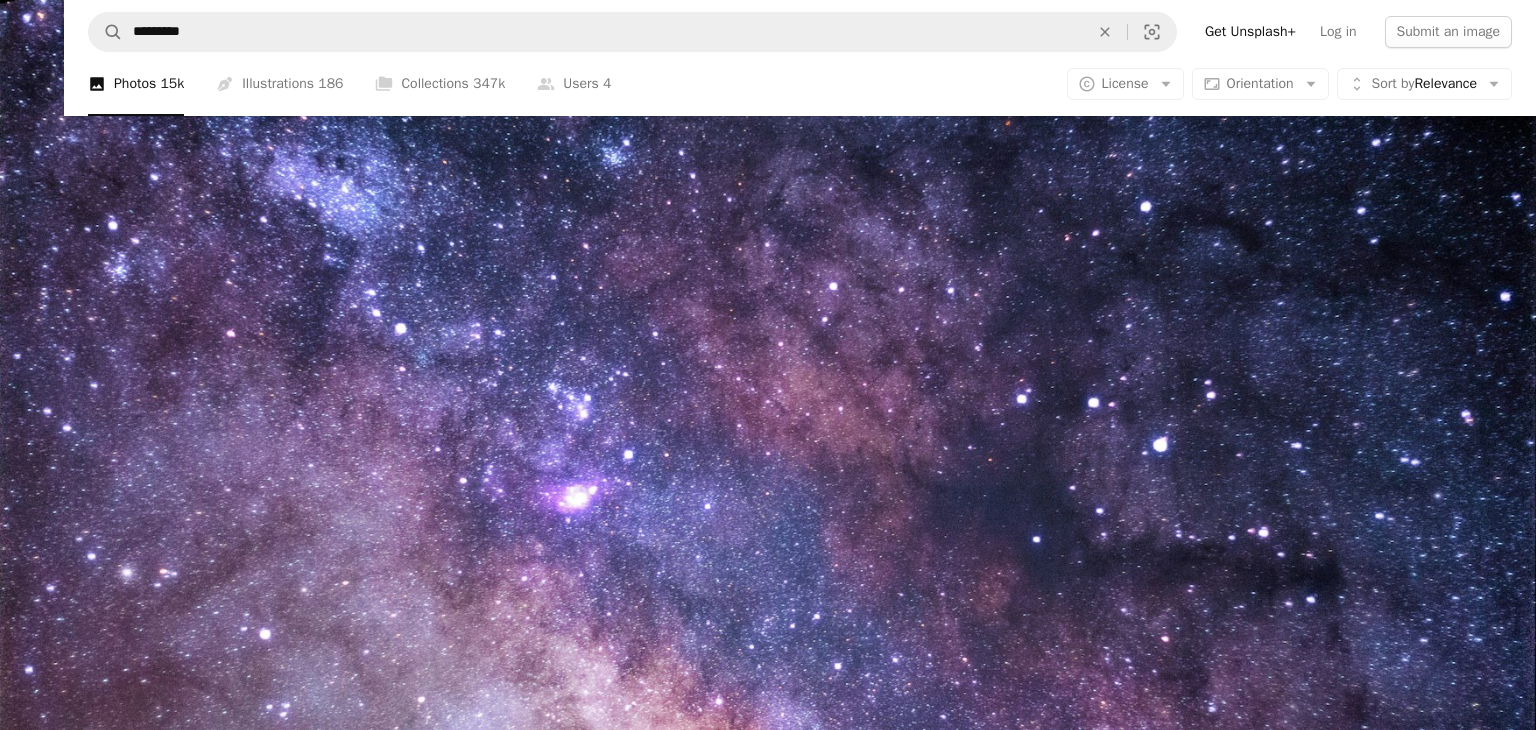 scroll, scrollTop: 132, scrollLeft: 0, axis: vertical 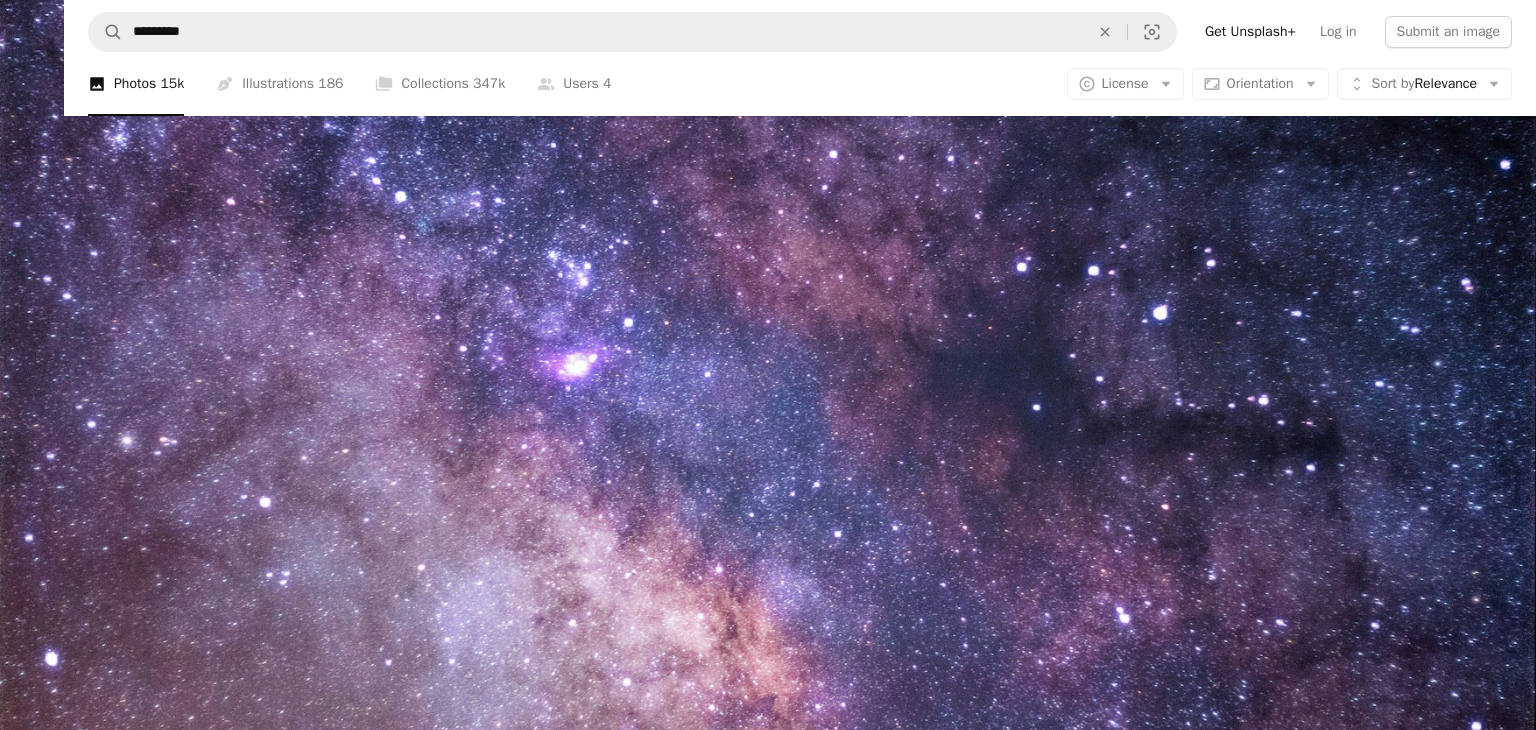 type 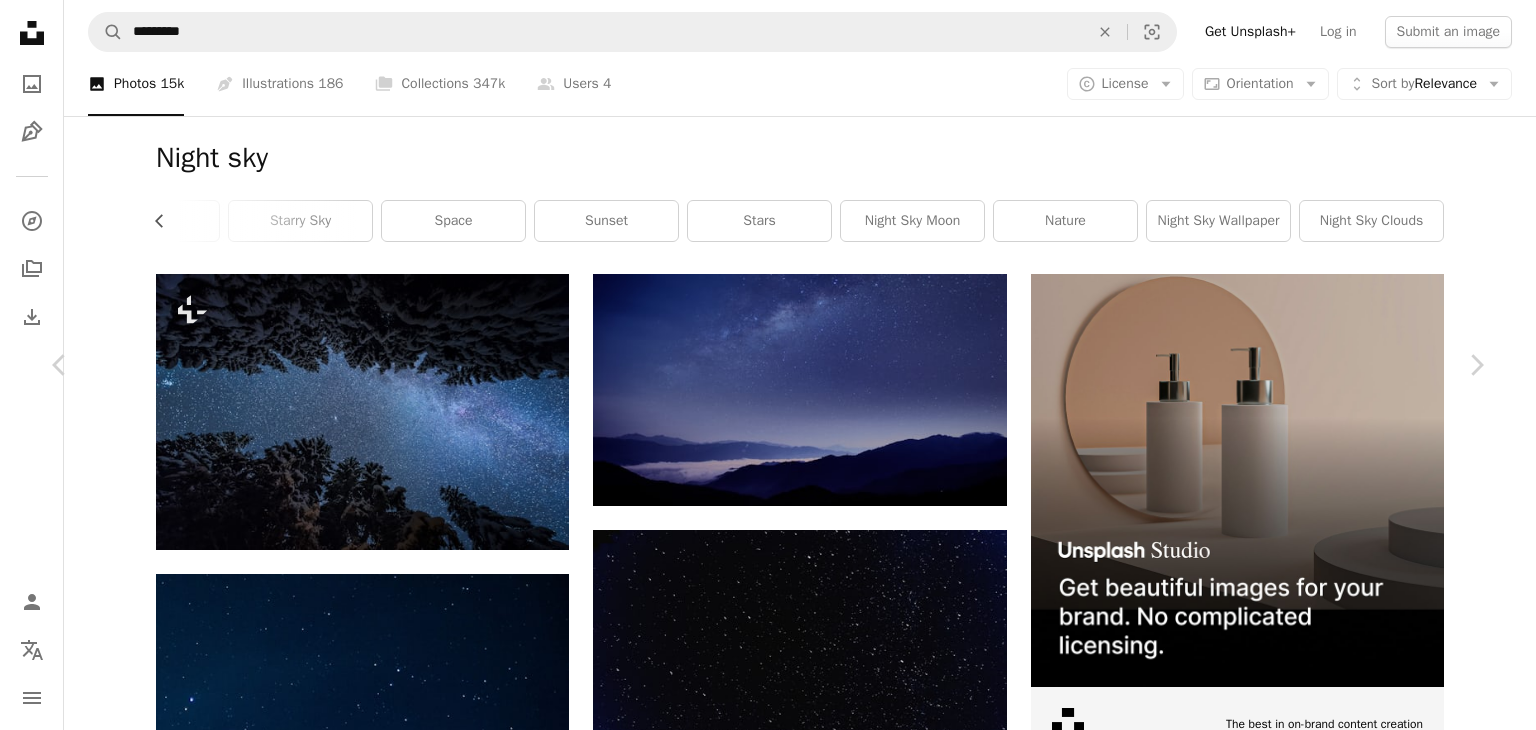 click at bounding box center (760, 8062) 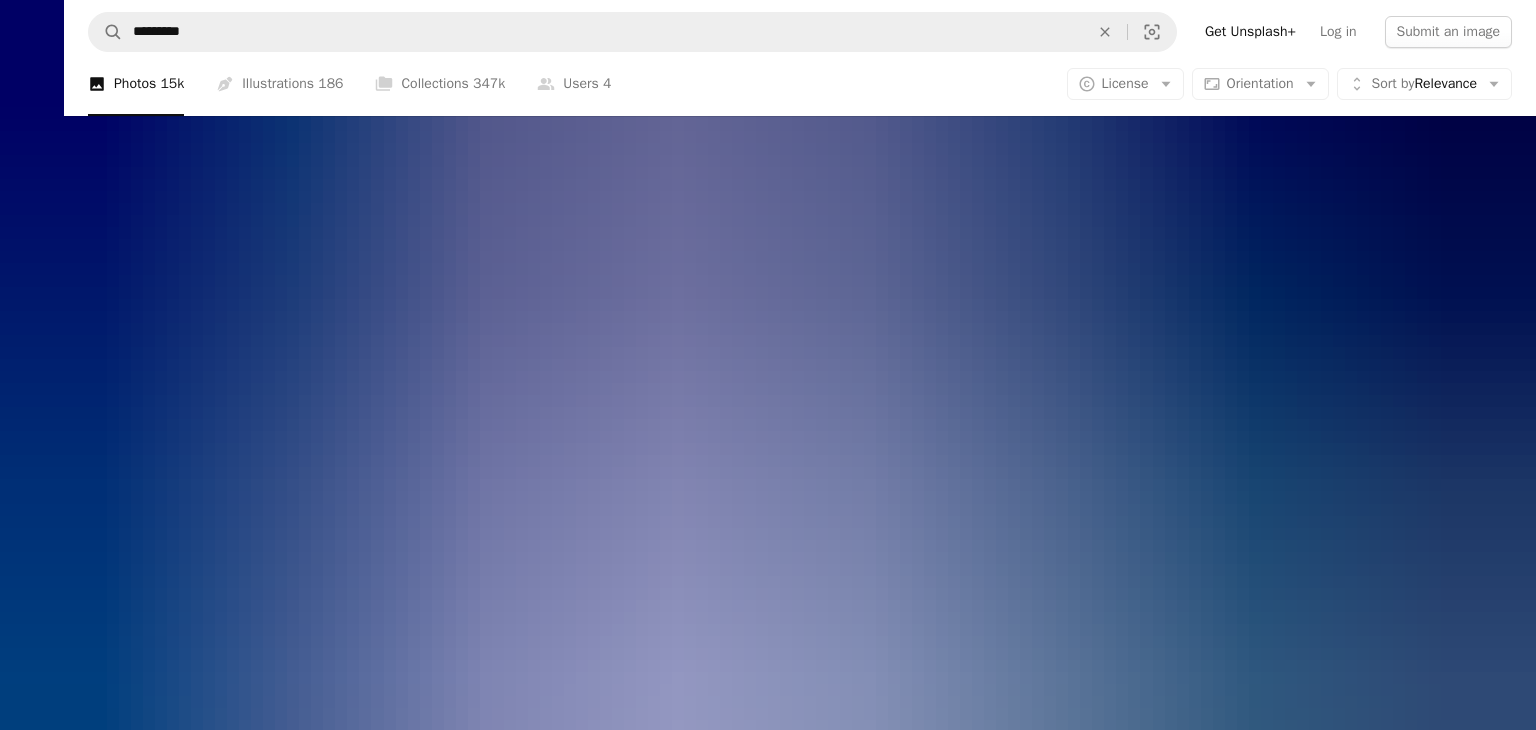 scroll, scrollTop: 136, scrollLeft: 0, axis: vertical 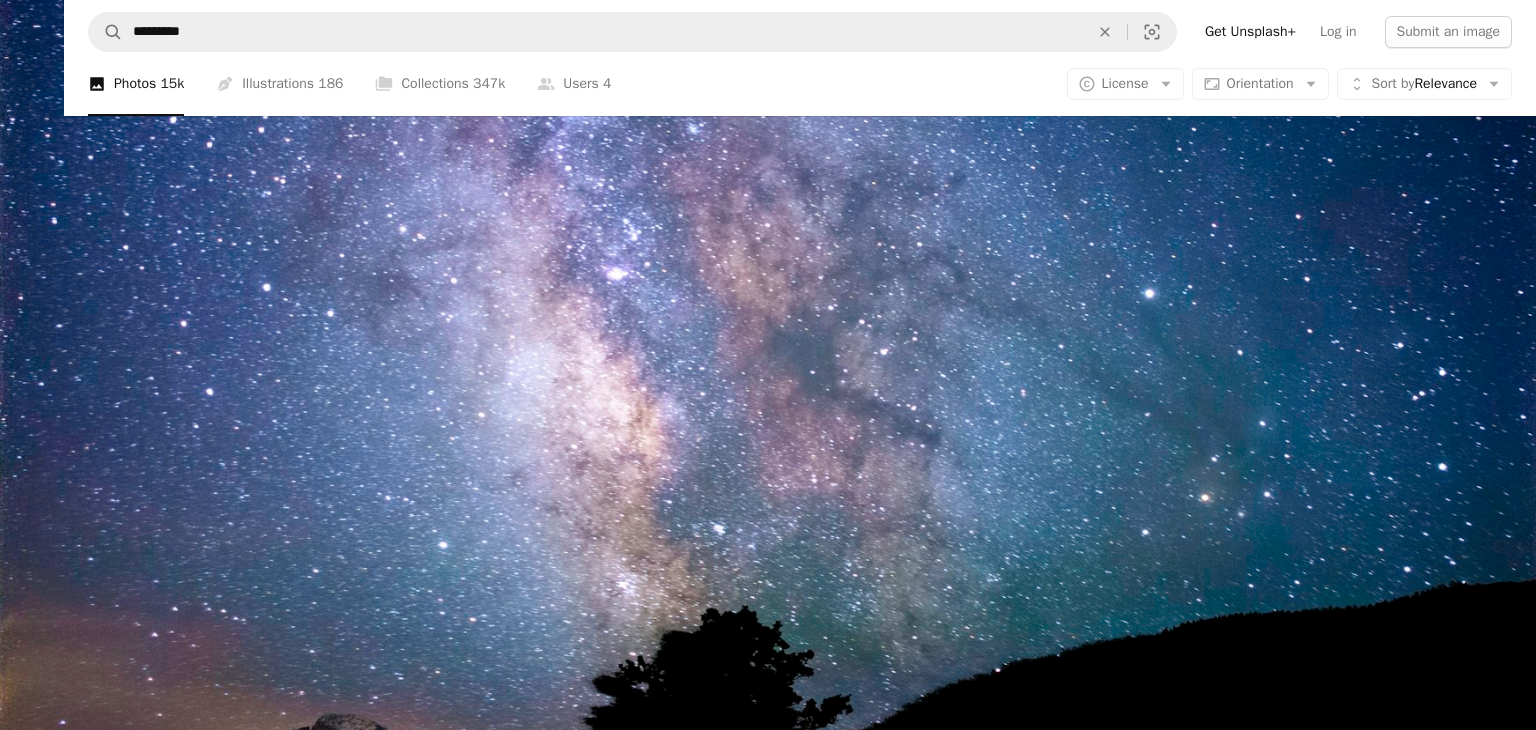 type 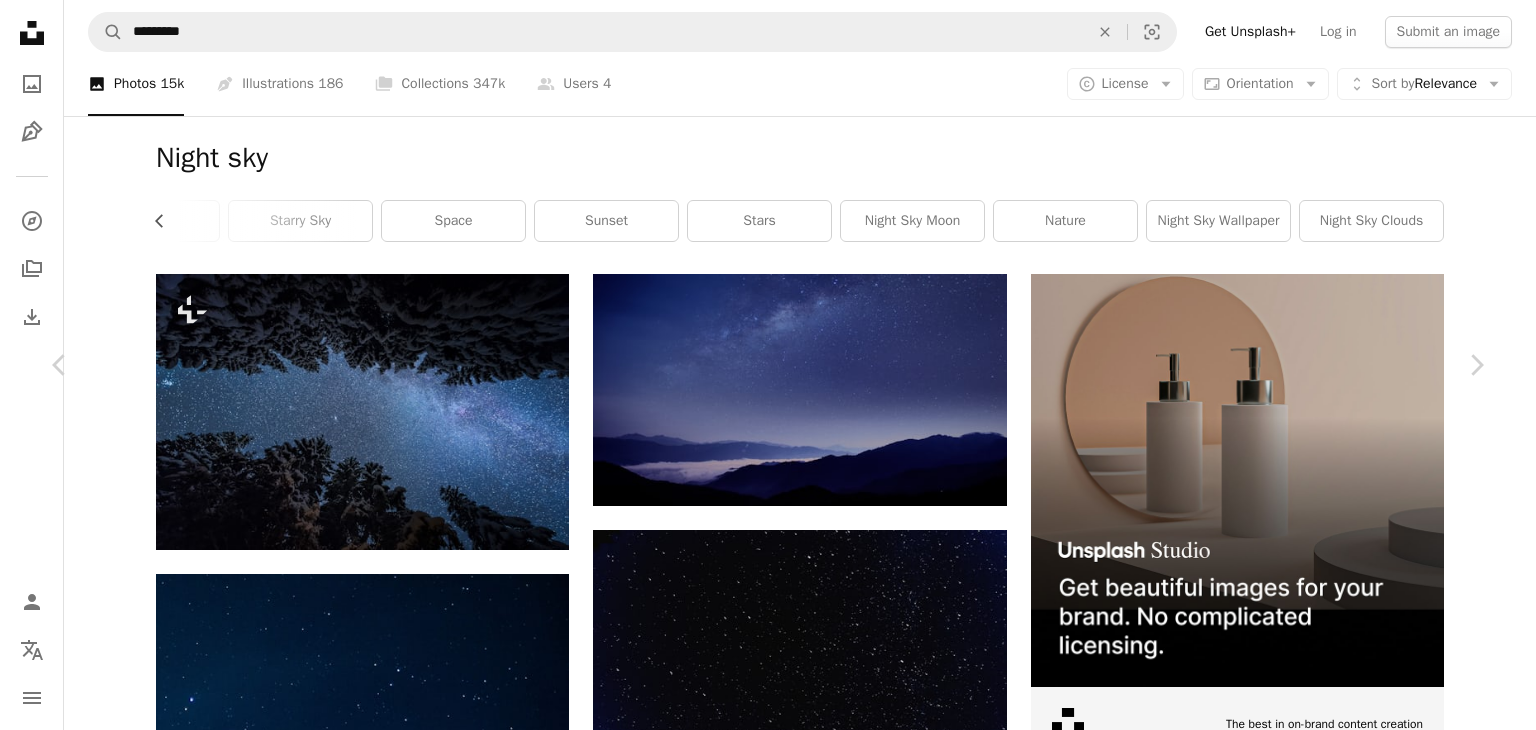click at bounding box center (761, 8062) 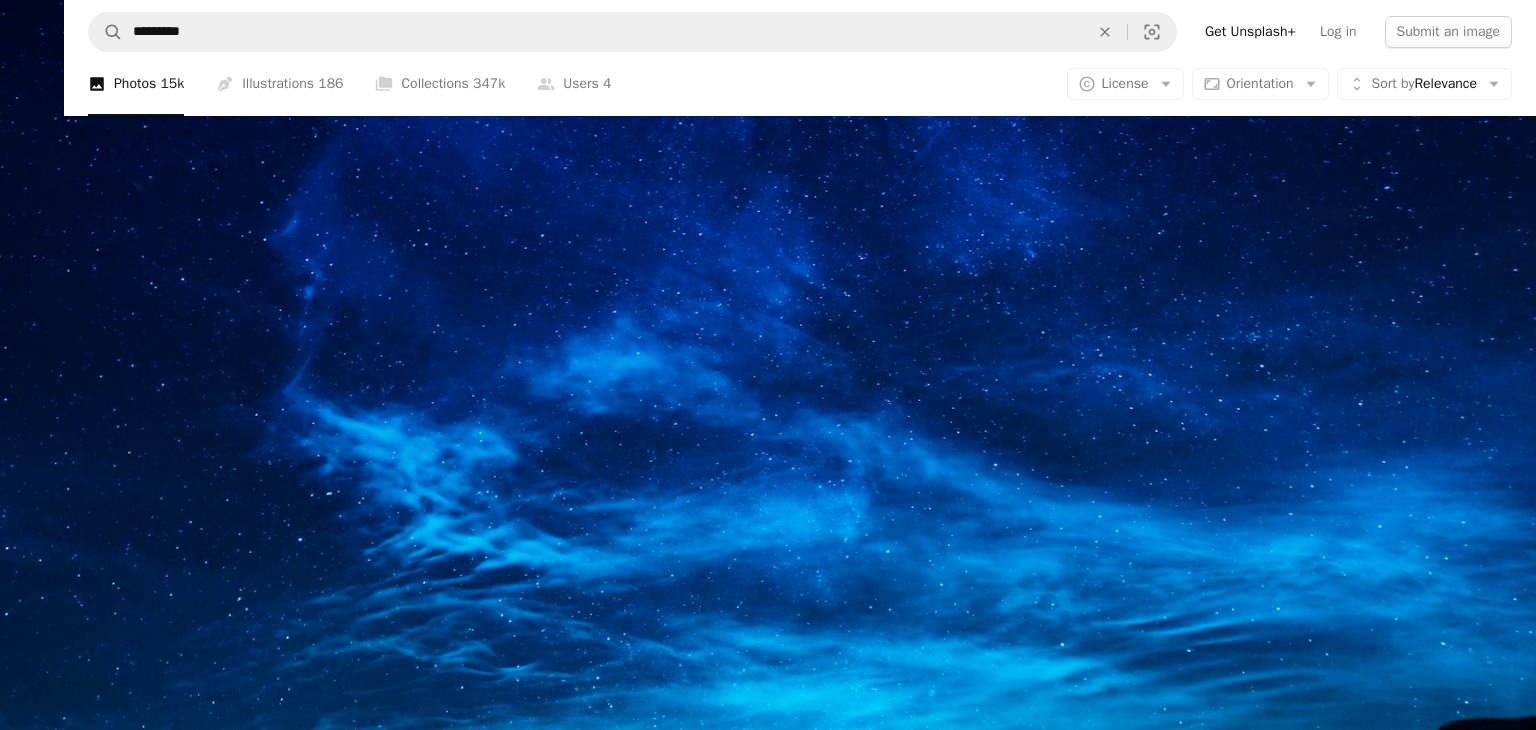 scroll, scrollTop: 137, scrollLeft: 0, axis: vertical 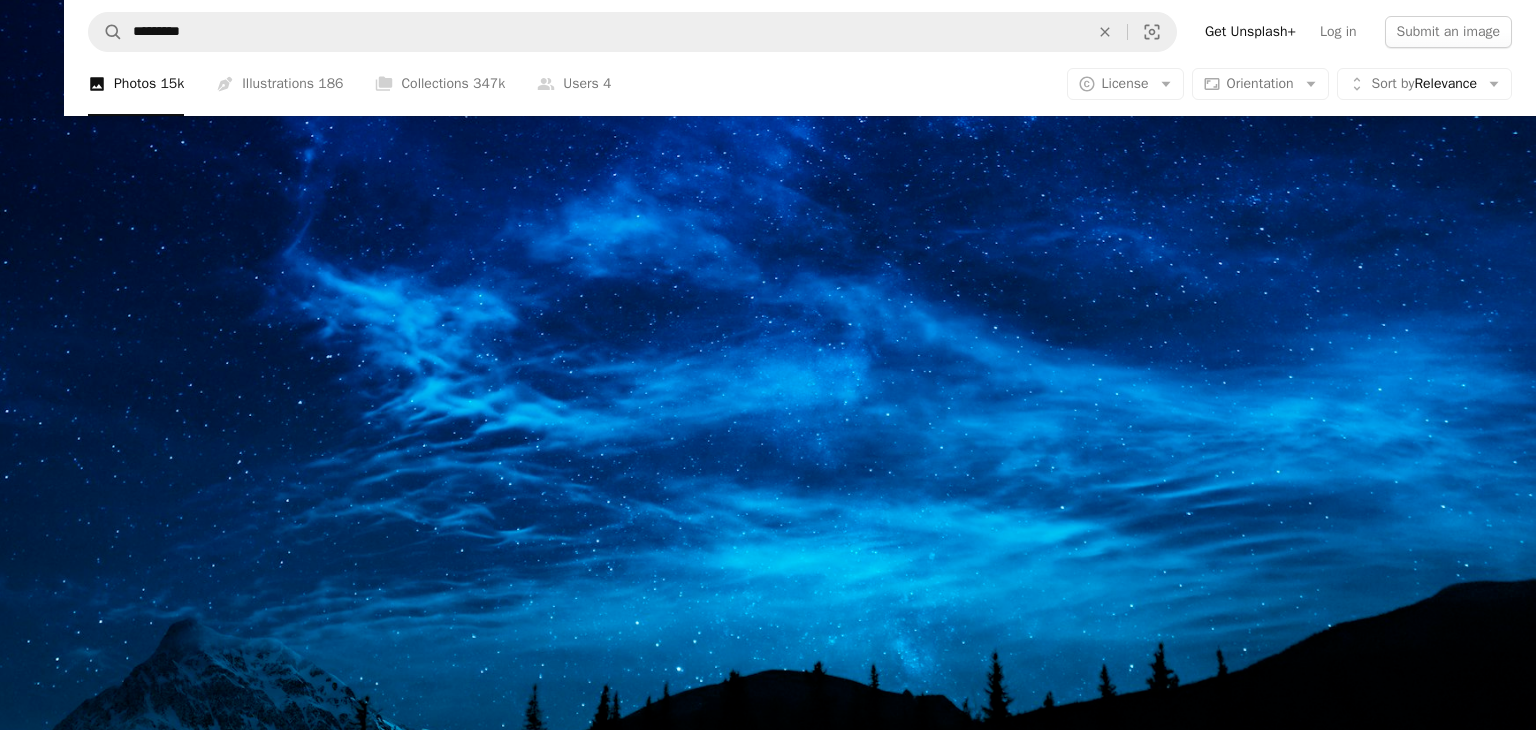 type 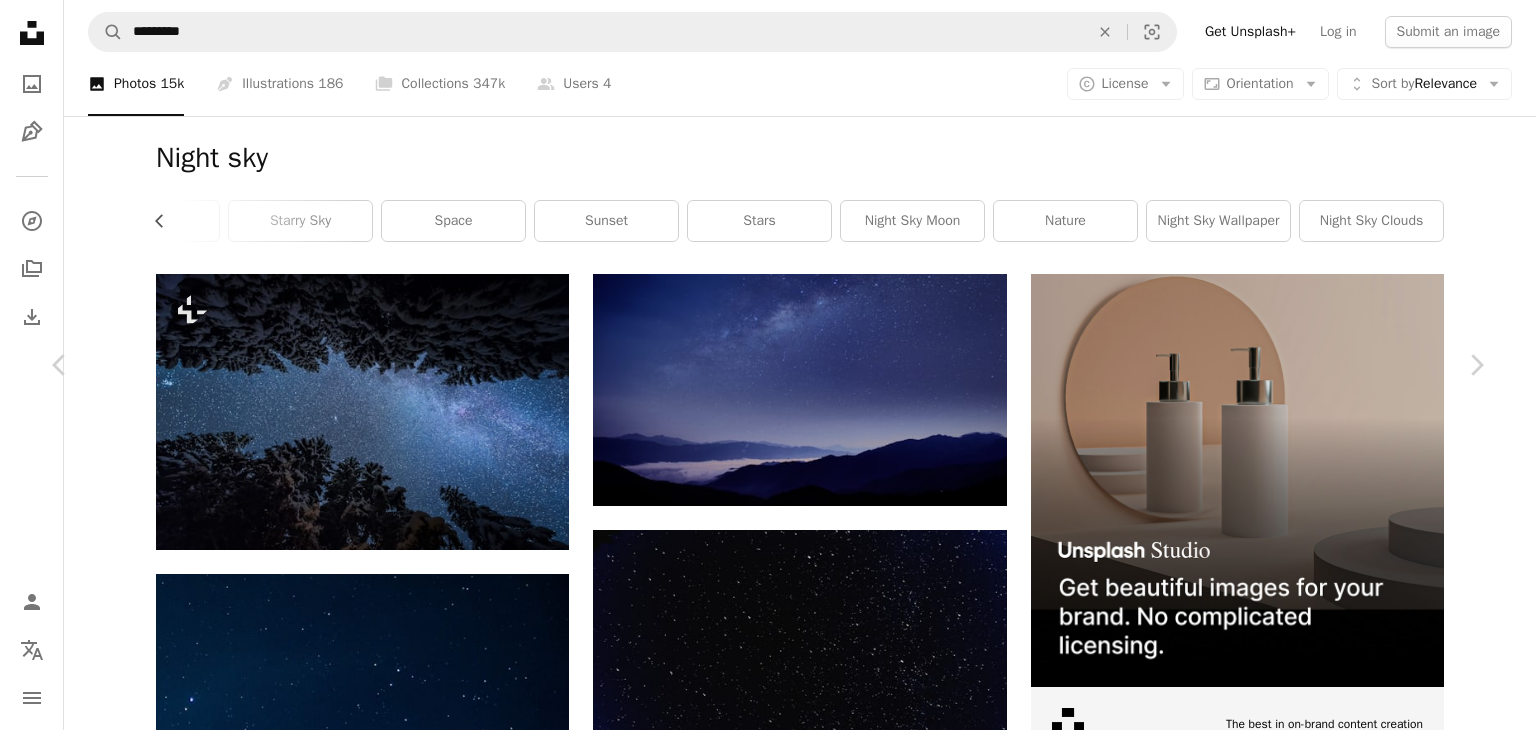 click at bounding box center [761, 8062] 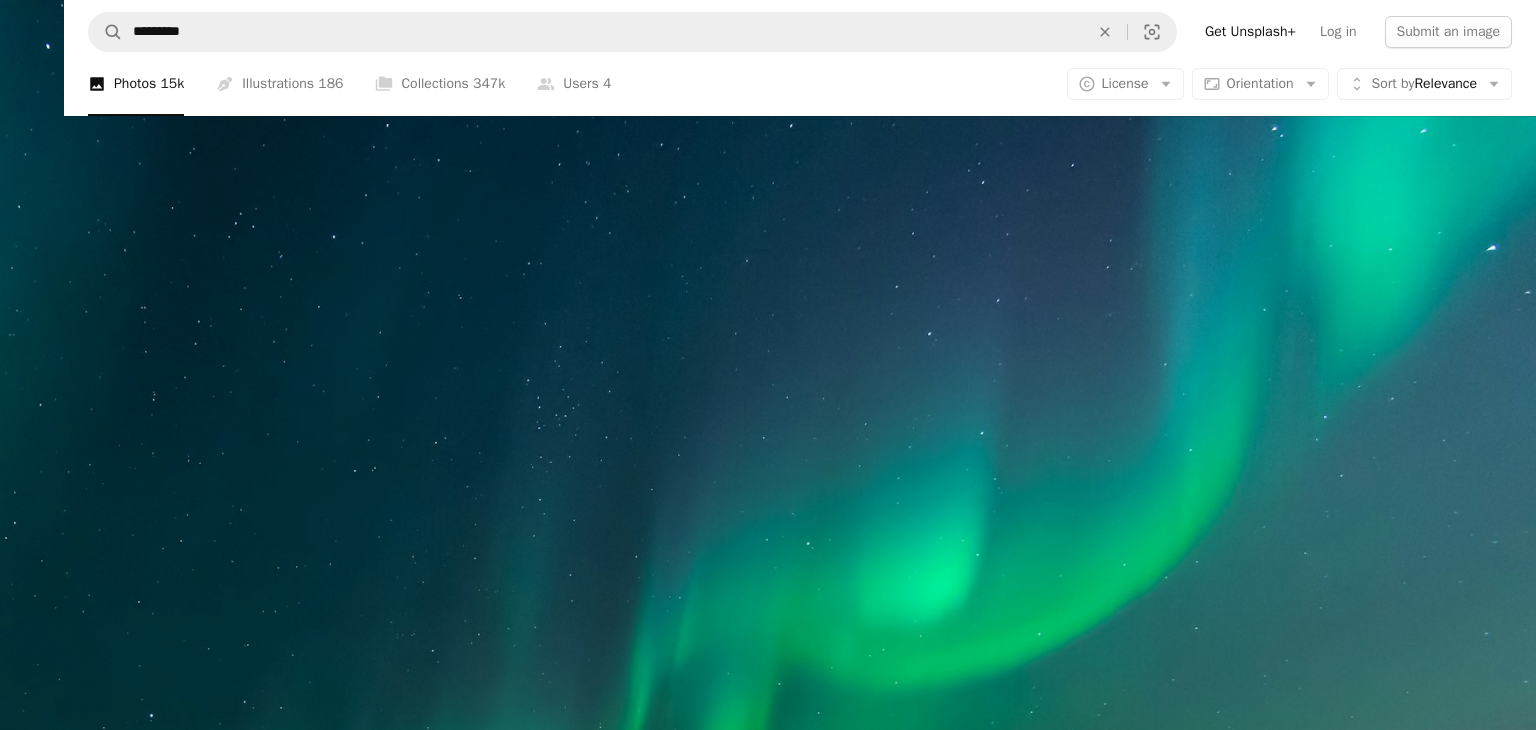scroll, scrollTop: 388, scrollLeft: 0, axis: vertical 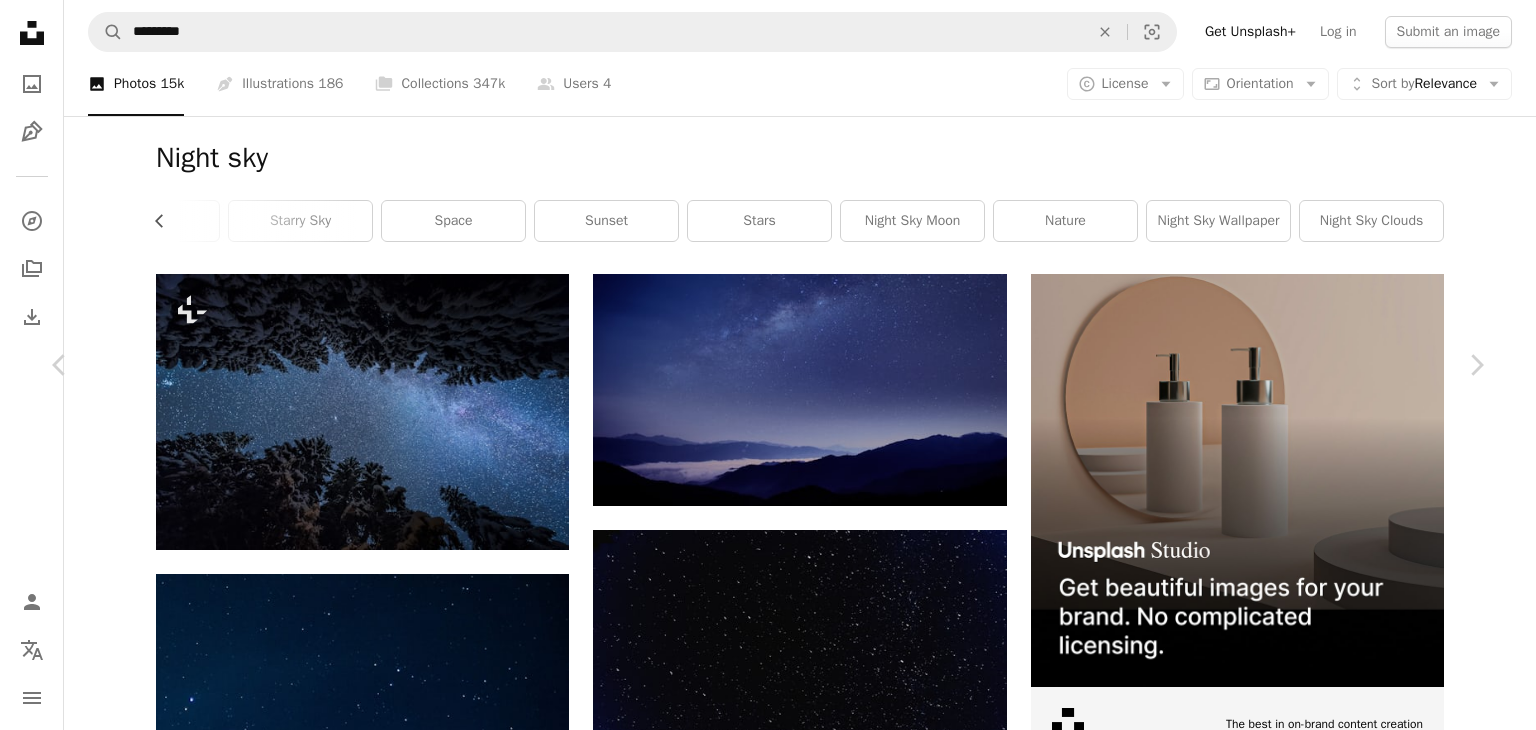 click at bounding box center (761, 8062) 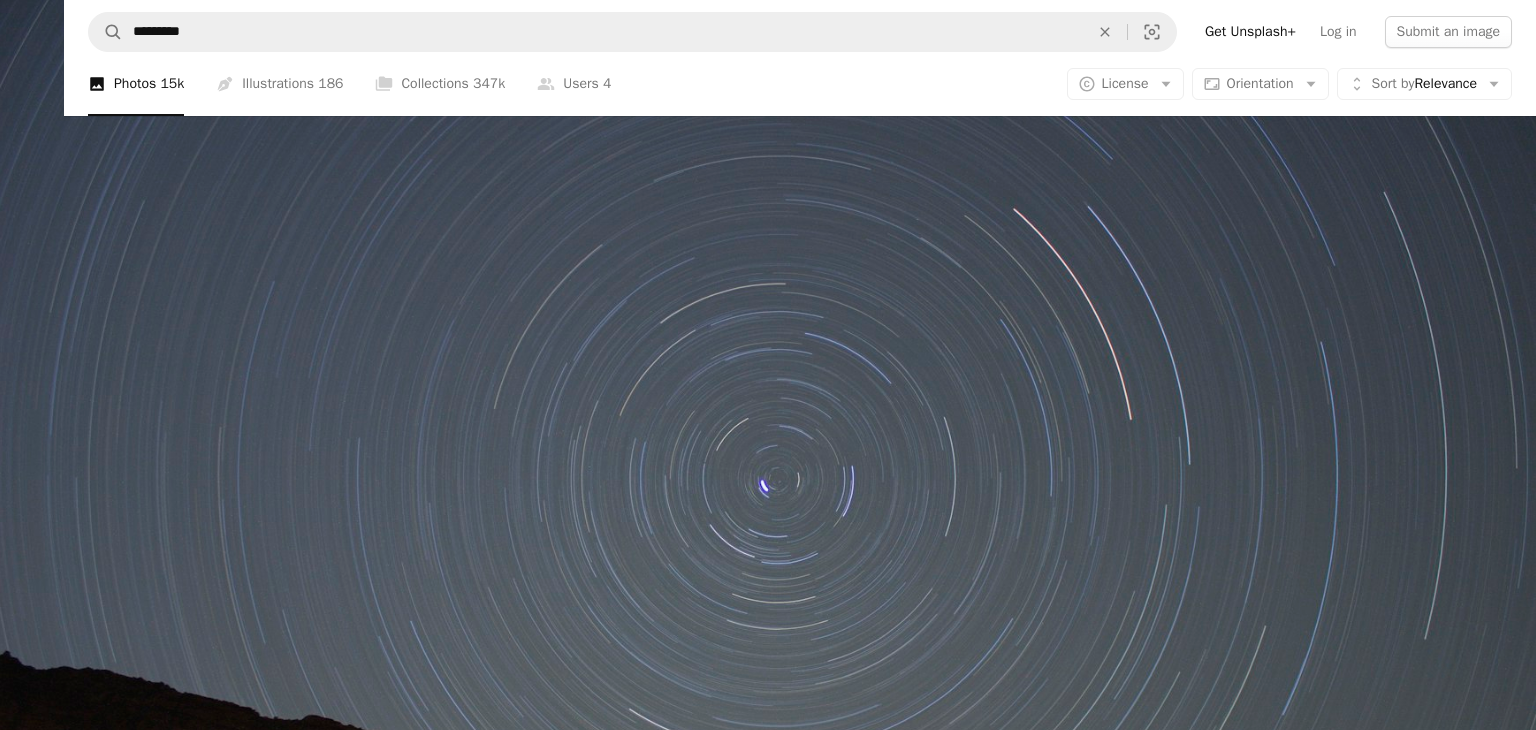scroll, scrollTop: 137, scrollLeft: 0, axis: vertical 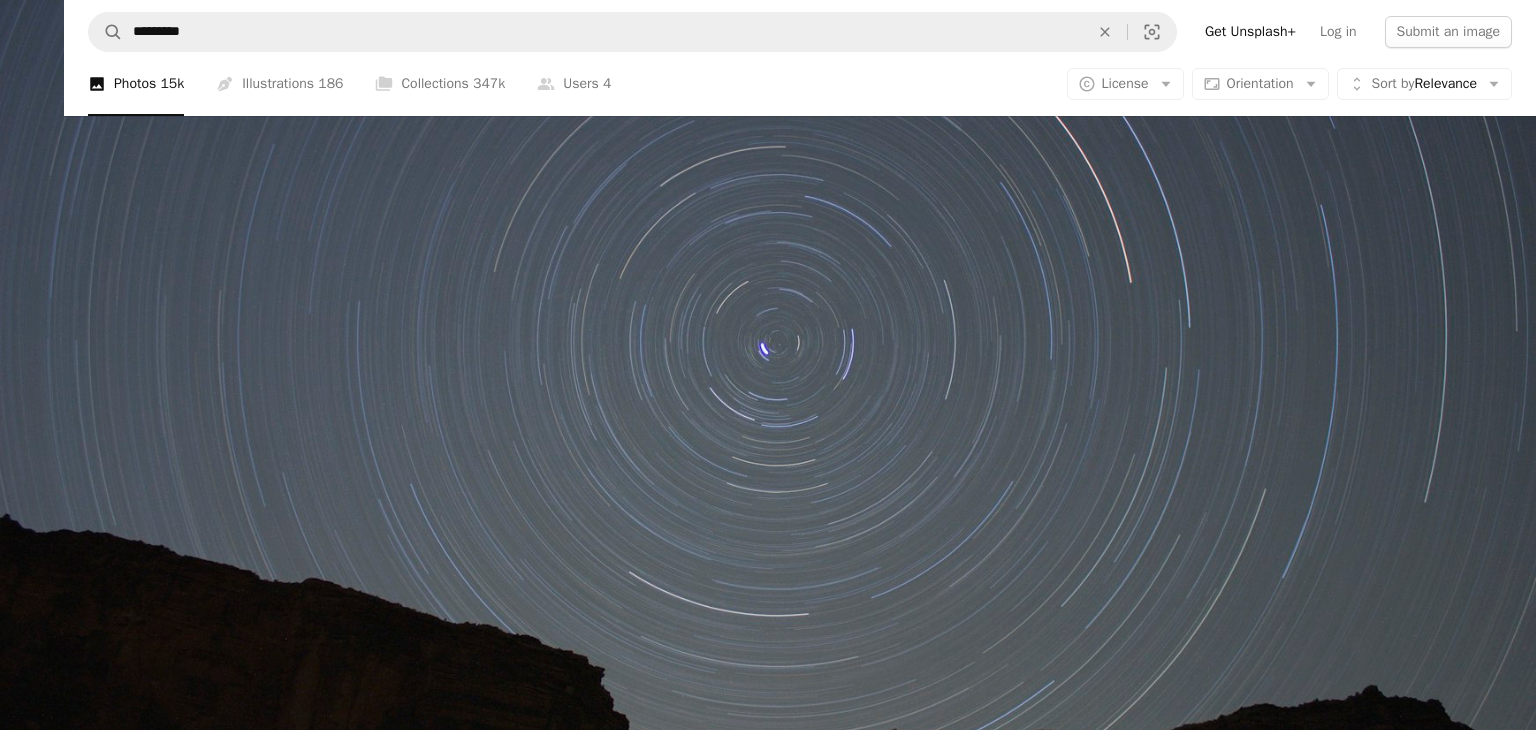 click at bounding box center (768, 374) 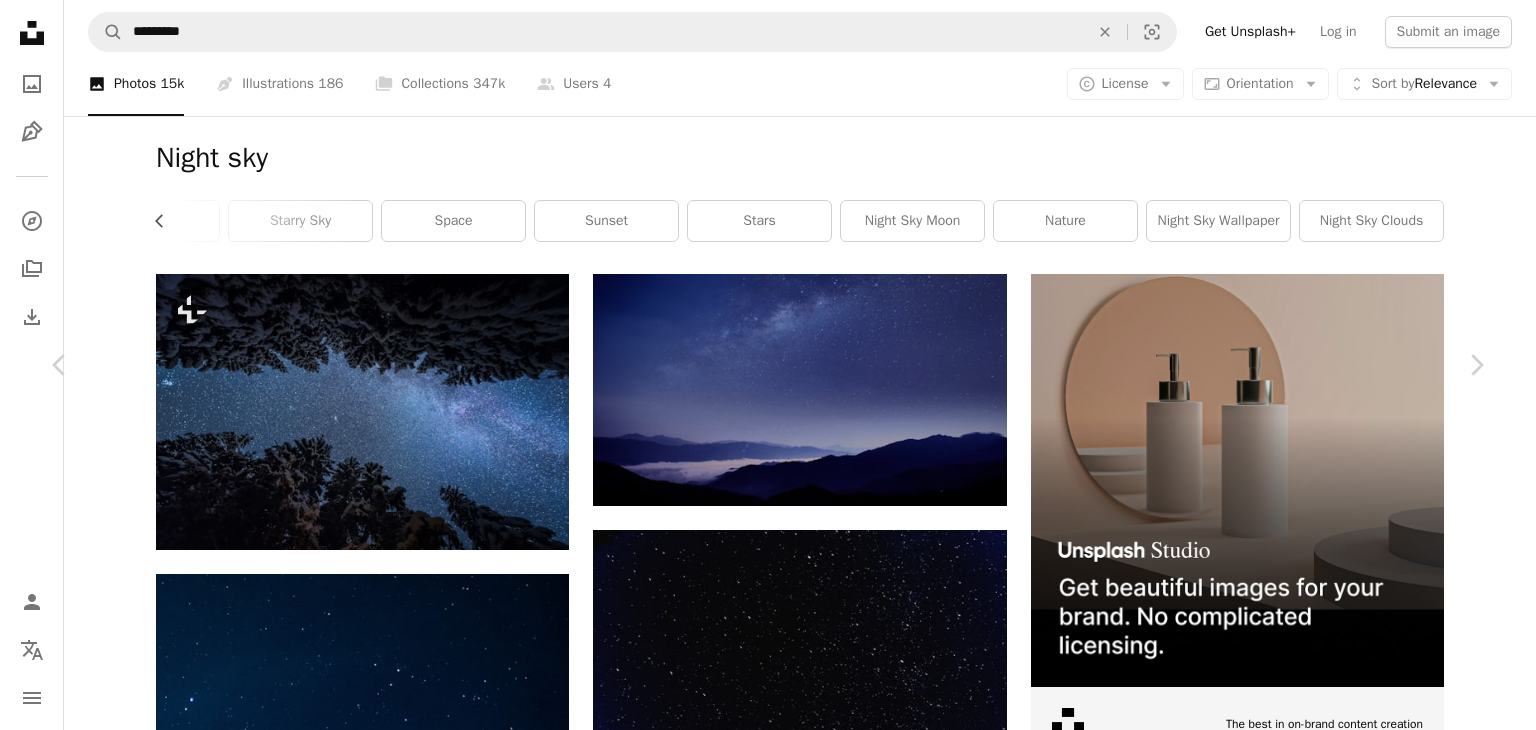 click on "Download free" at bounding box center [1287, 7731] 